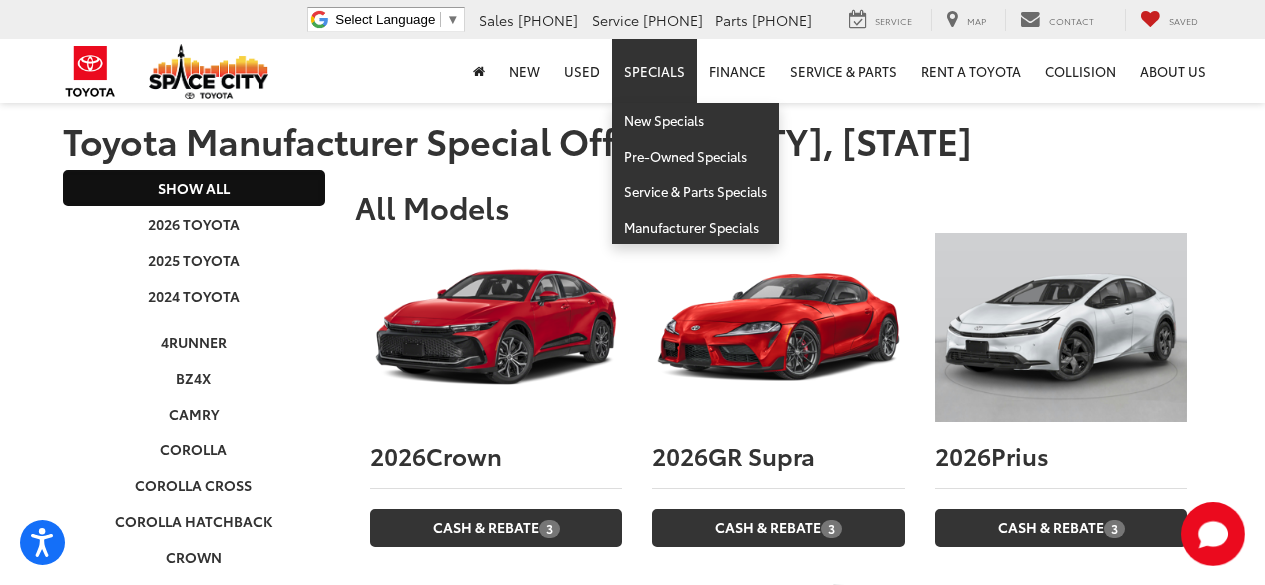 scroll, scrollTop: 2445, scrollLeft: 0, axis: vertical 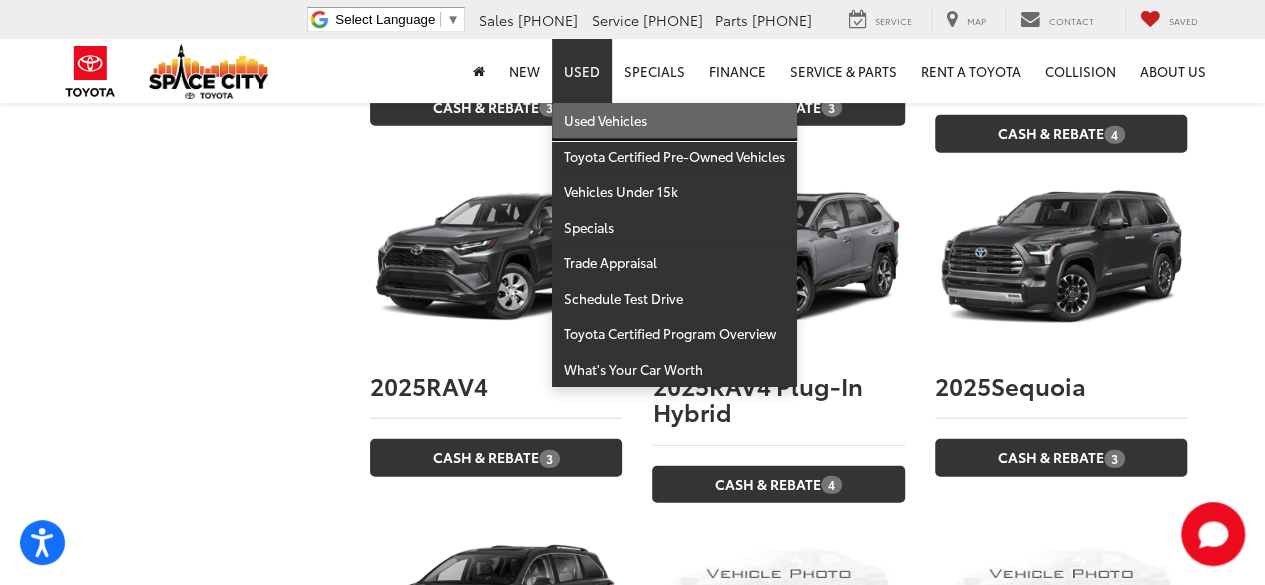 click on "Used Vehicles" at bounding box center (674, 121) 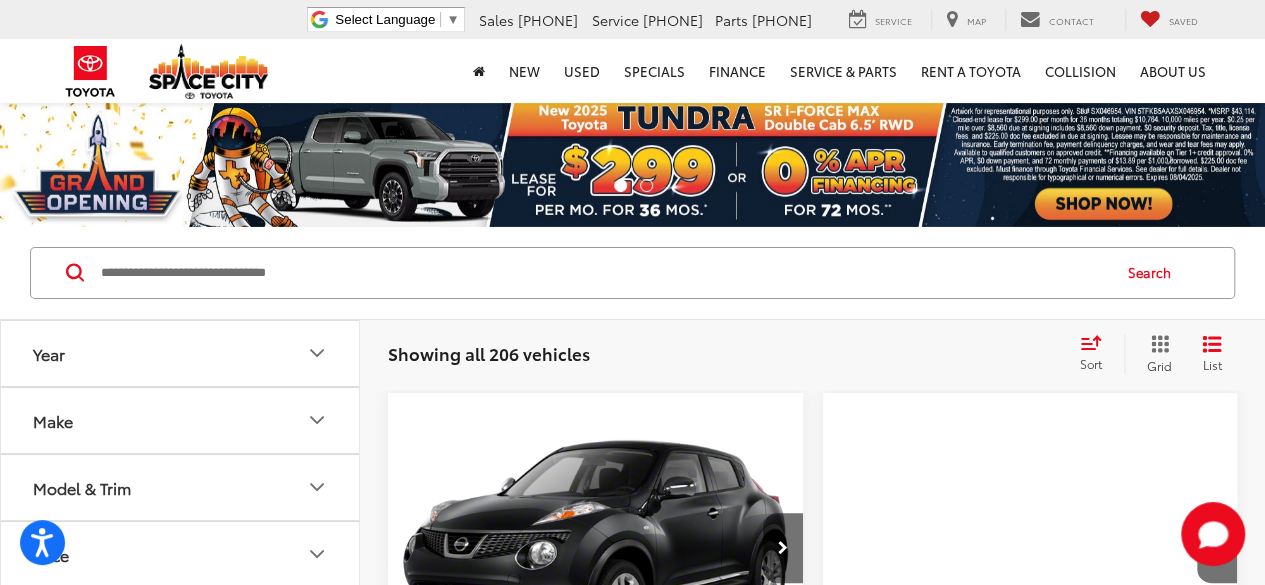 scroll, scrollTop: 130, scrollLeft: 0, axis: vertical 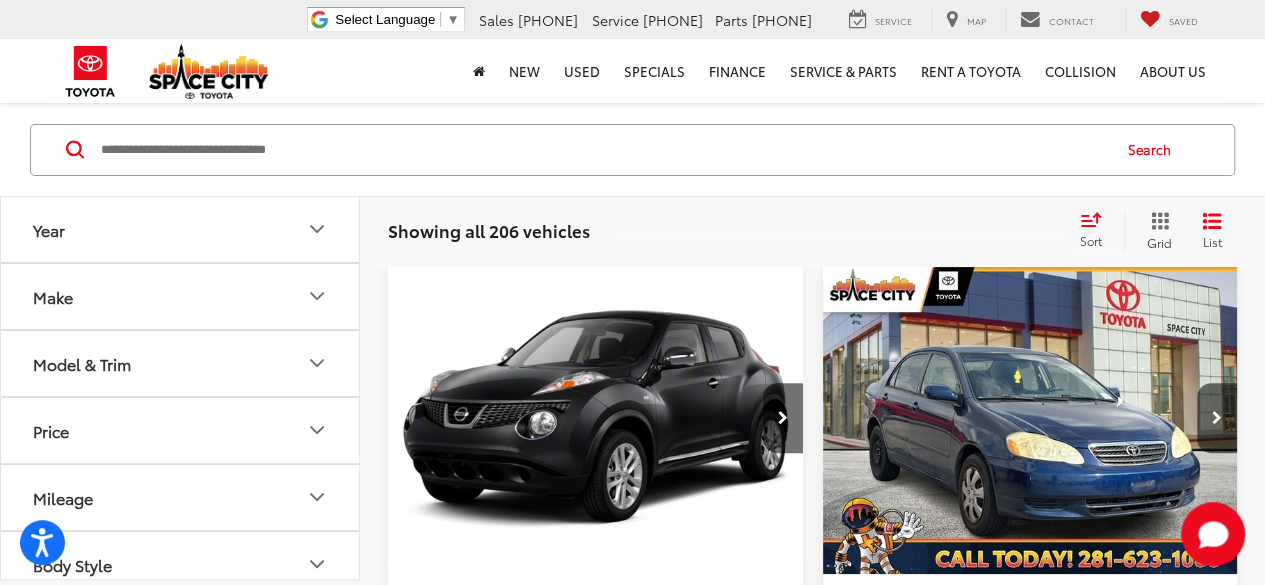 click 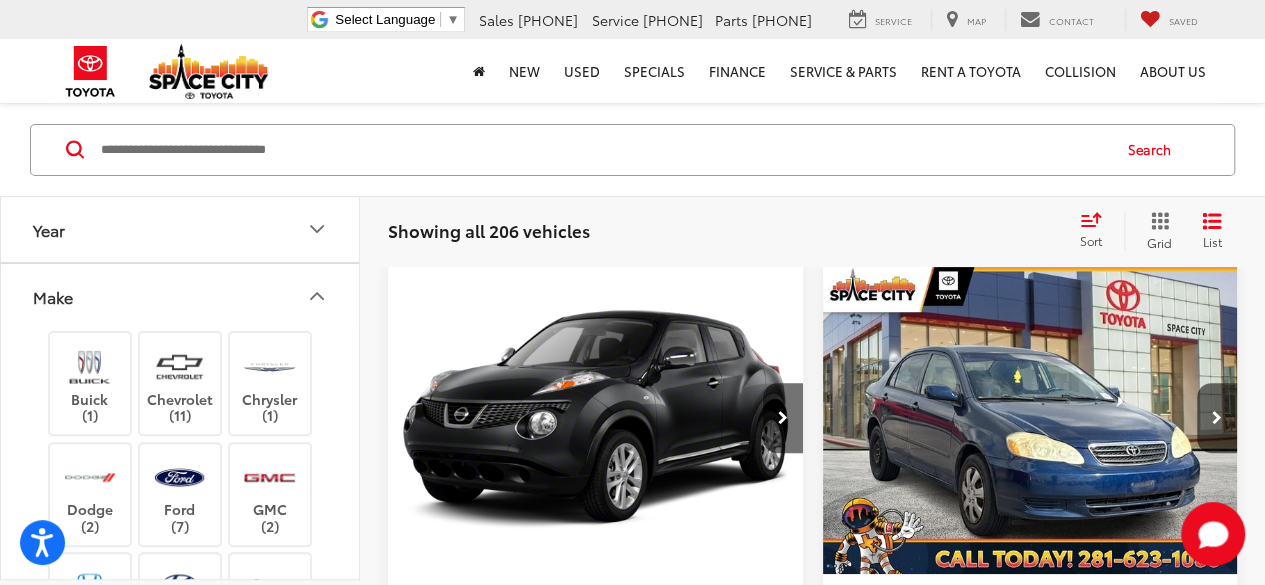 scroll, scrollTop: 128, scrollLeft: 0, axis: vertical 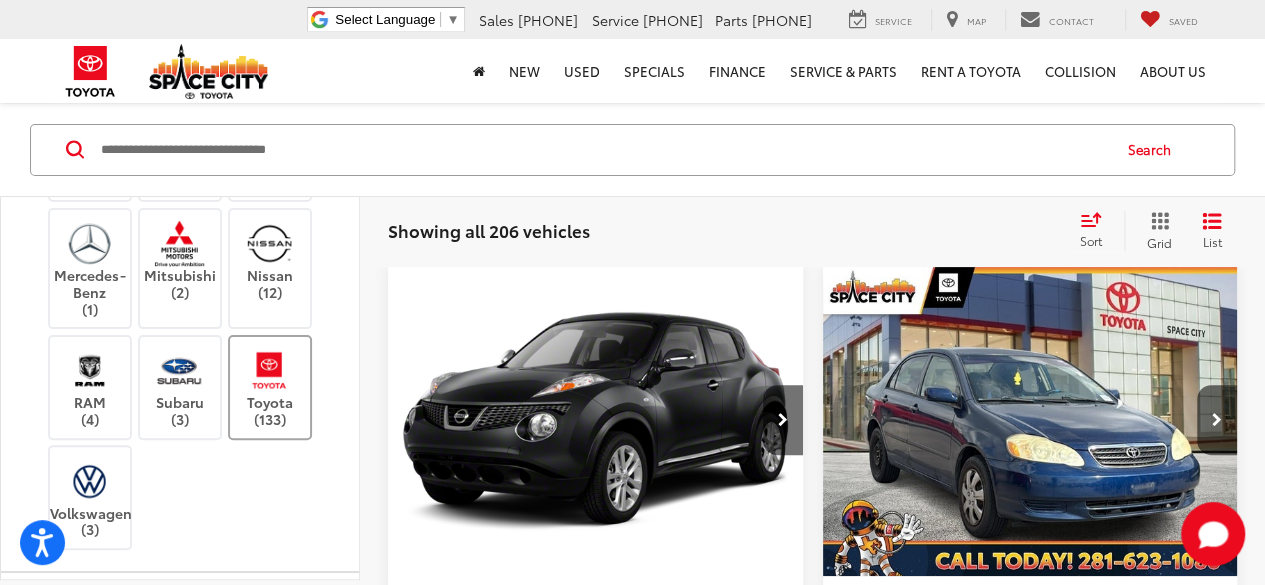click on "Toyota   (133)" at bounding box center (270, 387) 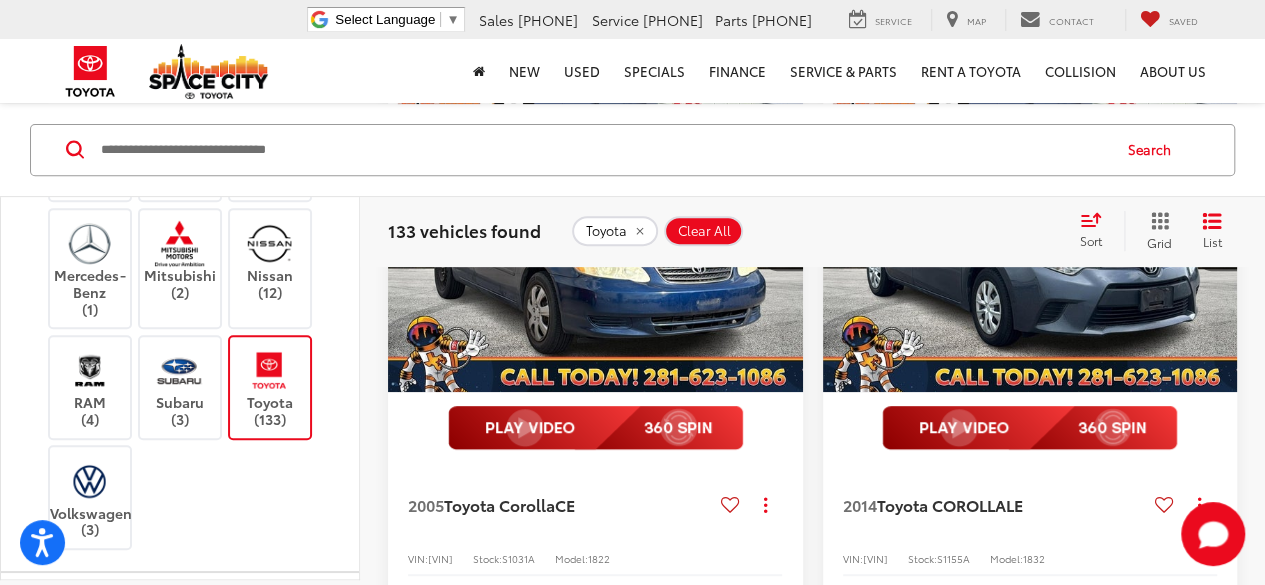 scroll, scrollTop: 313, scrollLeft: 0, axis: vertical 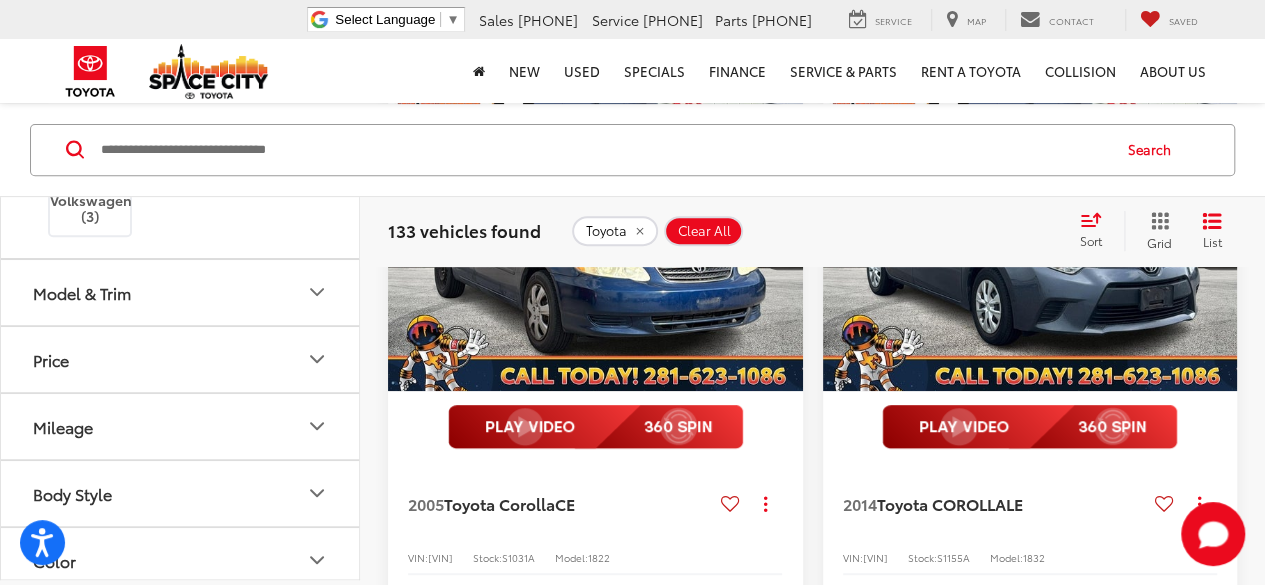 click on "Model & Trim" at bounding box center (181, 292) 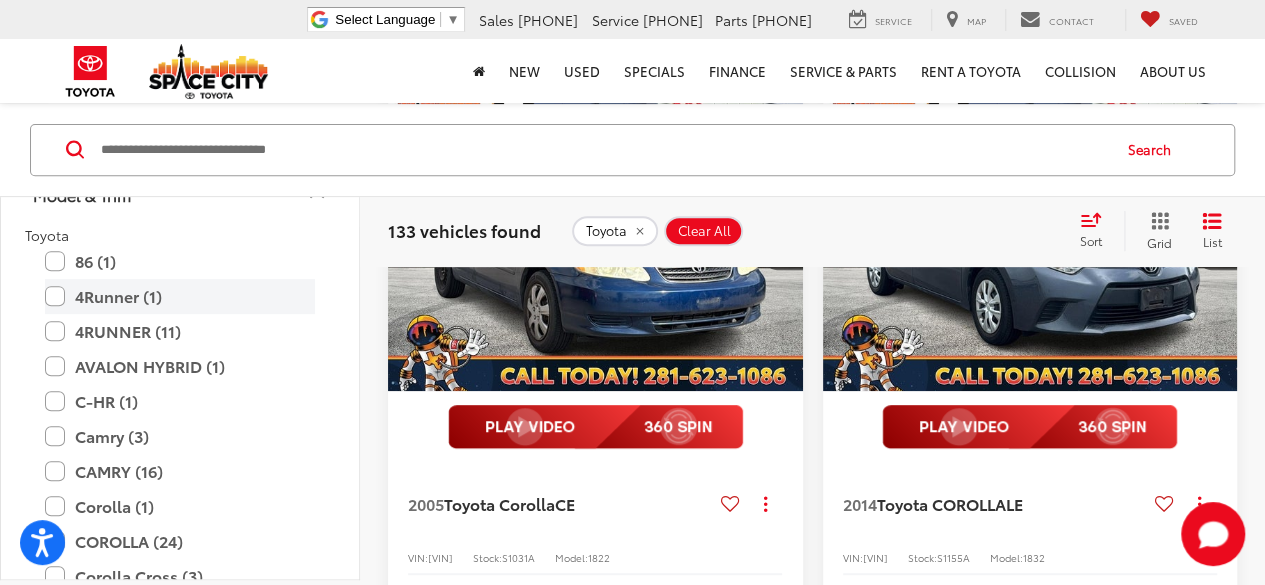 scroll, scrollTop: 978, scrollLeft: 0, axis: vertical 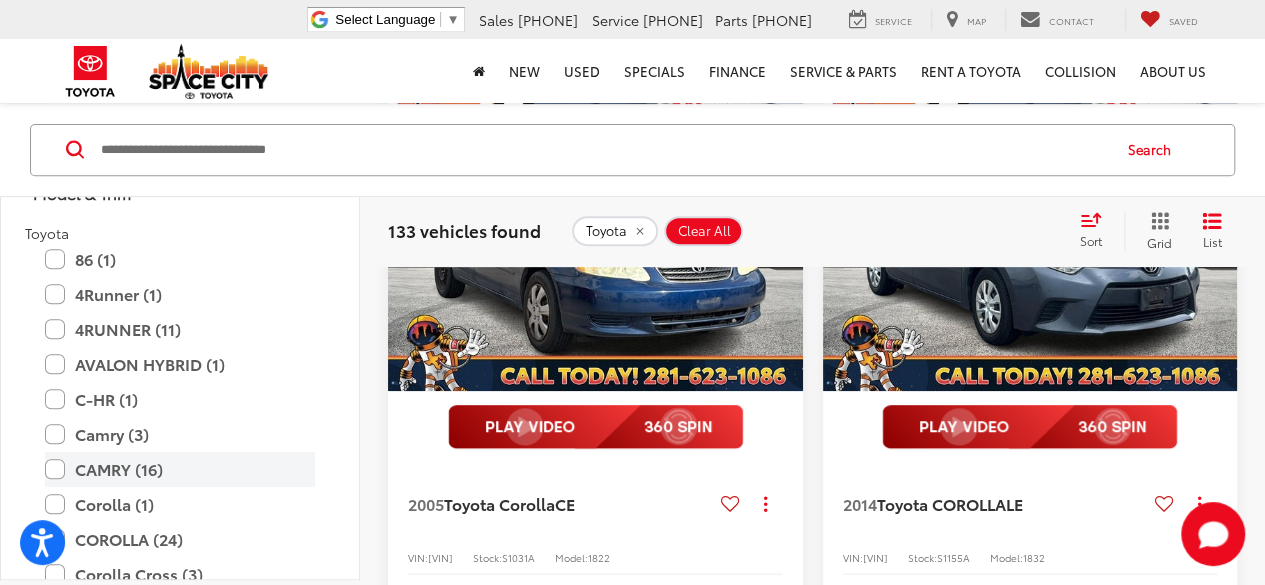 click on "CAMRY (16)" at bounding box center [180, 469] 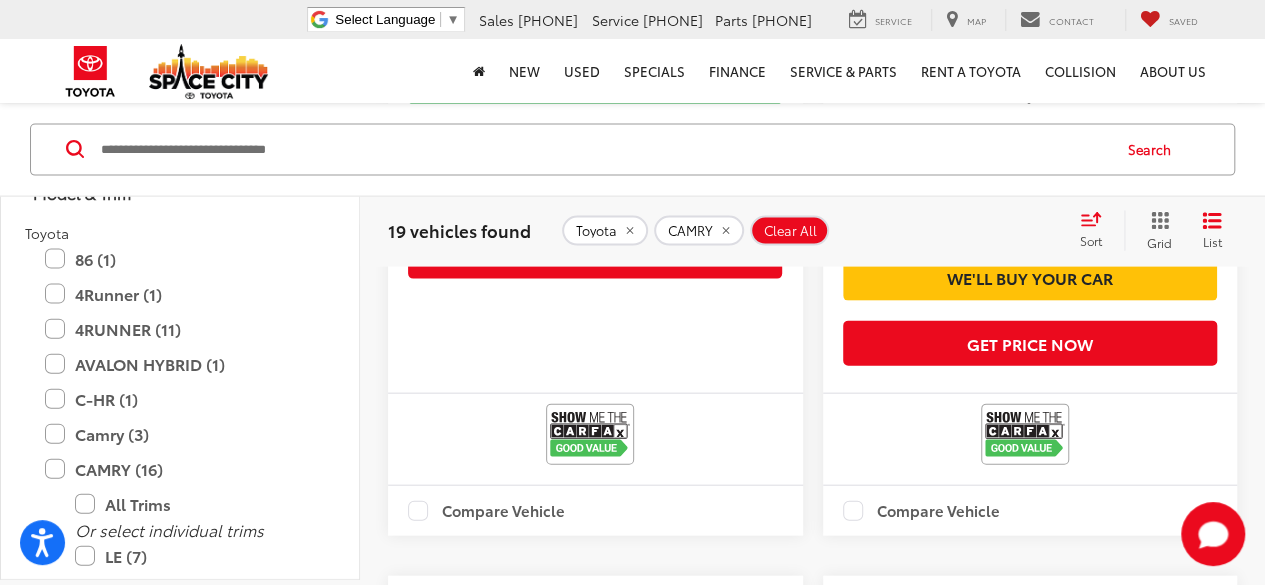 scroll, scrollTop: 2457, scrollLeft: 0, axis: vertical 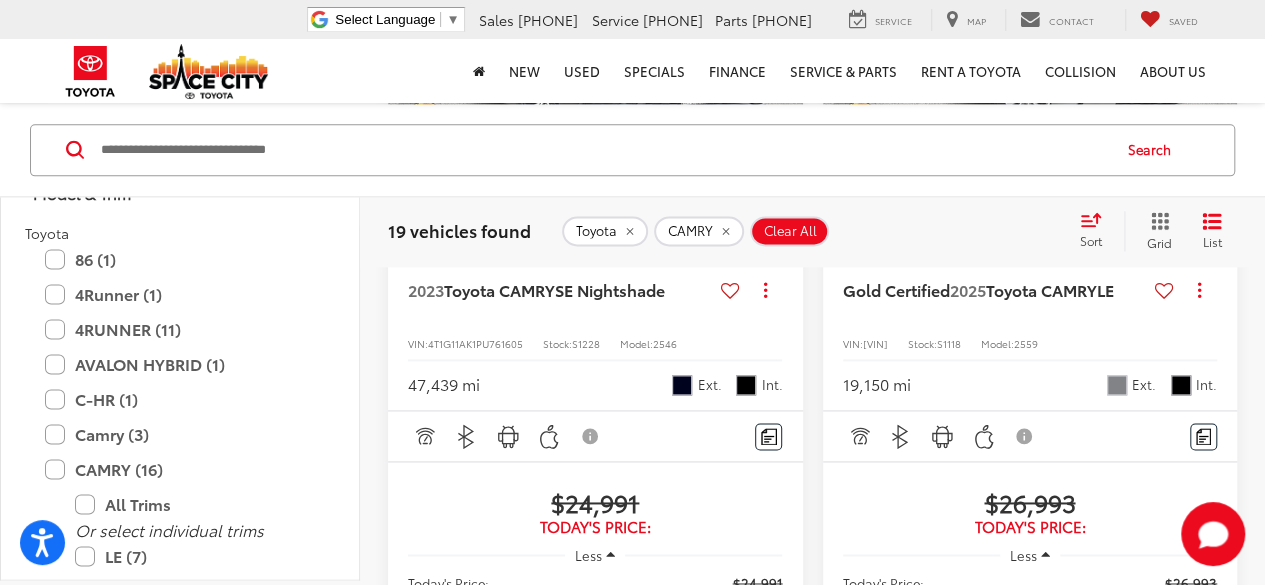 click on "Toyota CAMRY Clear All + 0" at bounding box center [812, 231] 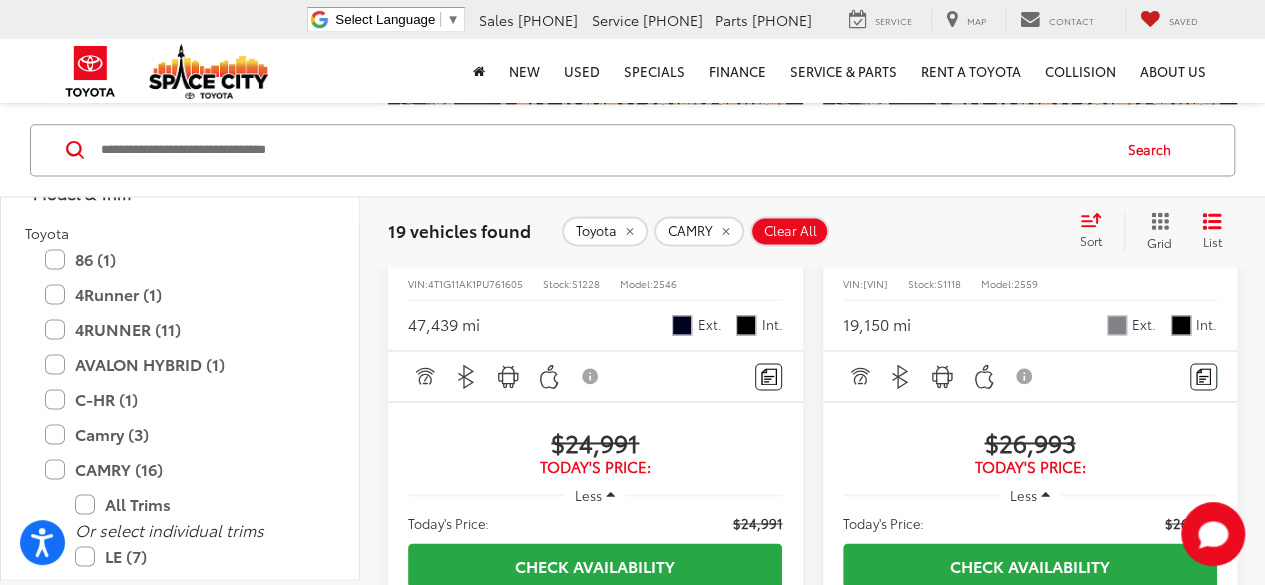 scroll, scrollTop: 5170, scrollLeft: 0, axis: vertical 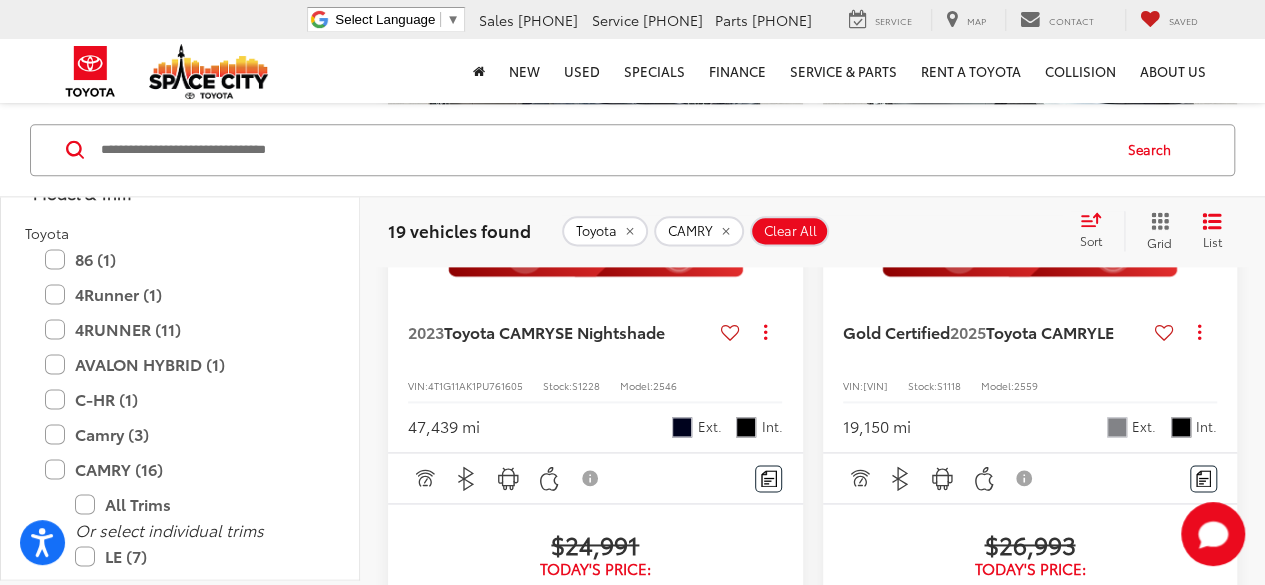 click at bounding box center (596, 64) 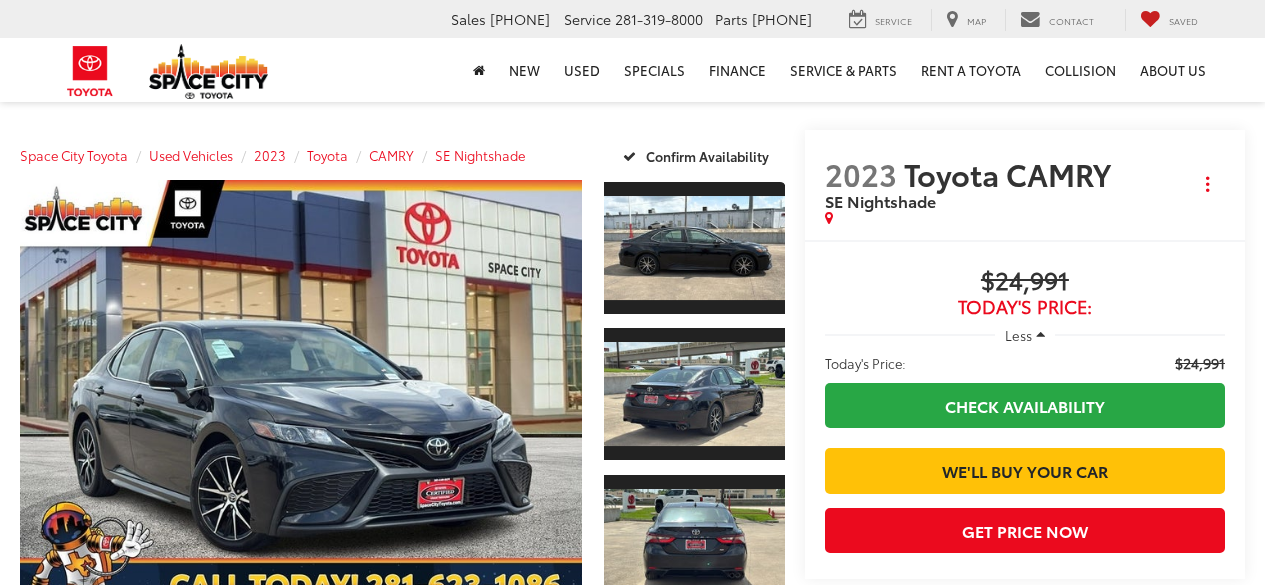 scroll, scrollTop: 0, scrollLeft: 0, axis: both 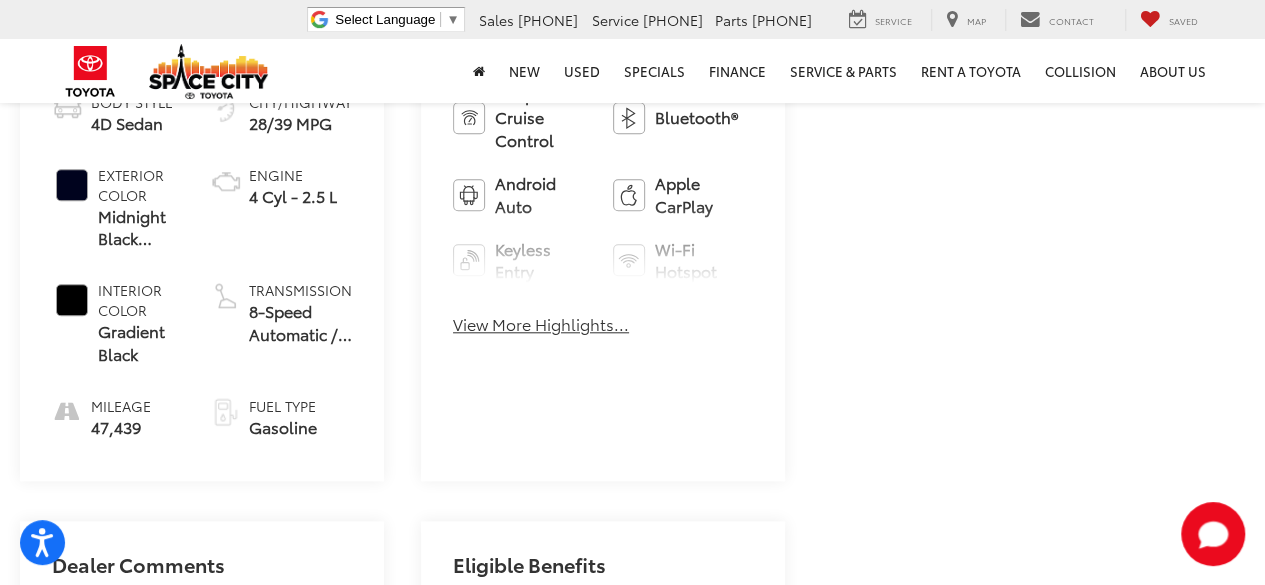 click on "View More Highlights..." at bounding box center (541, 324) 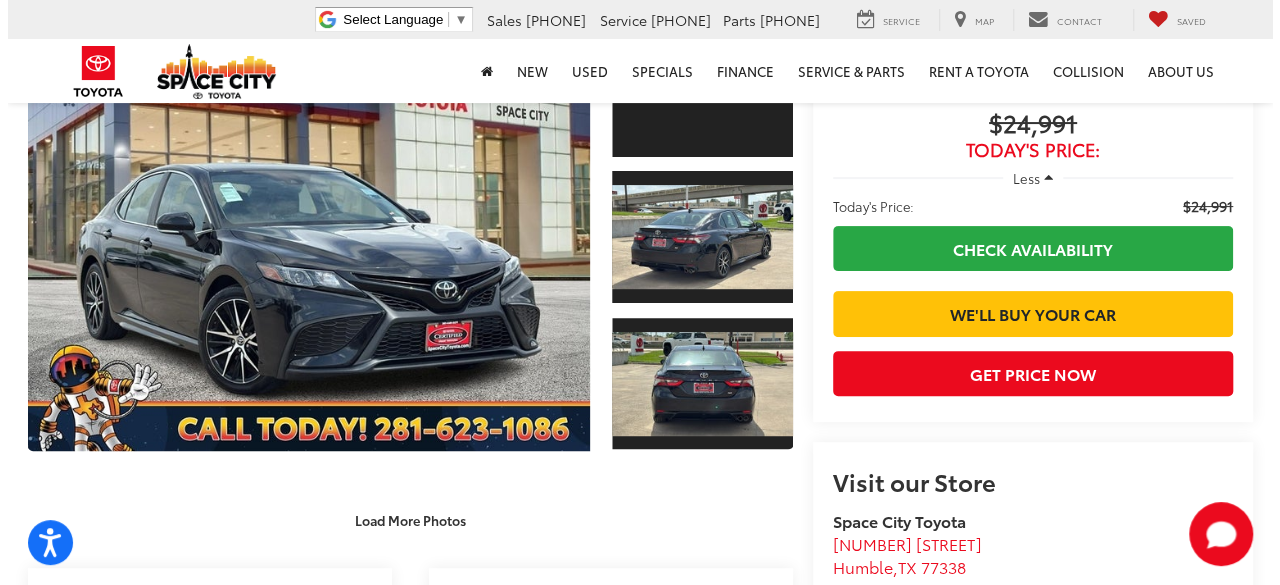 scroll, scrollTop: 153, scrollLeft: 0, axis: vertical 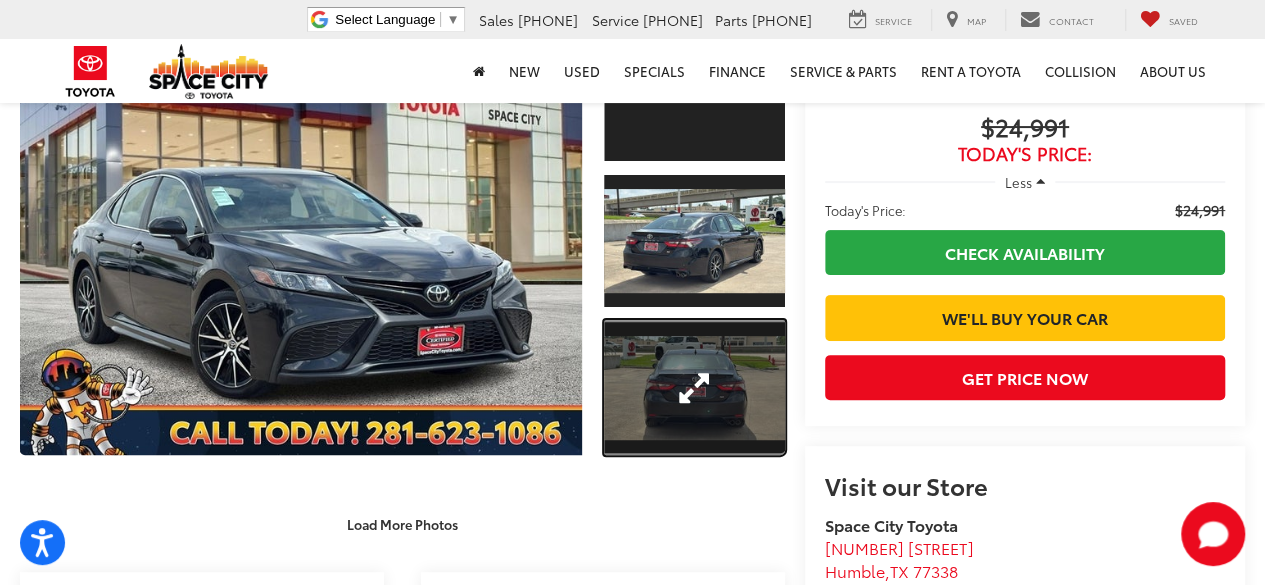 click at bounding box center [694, 388] 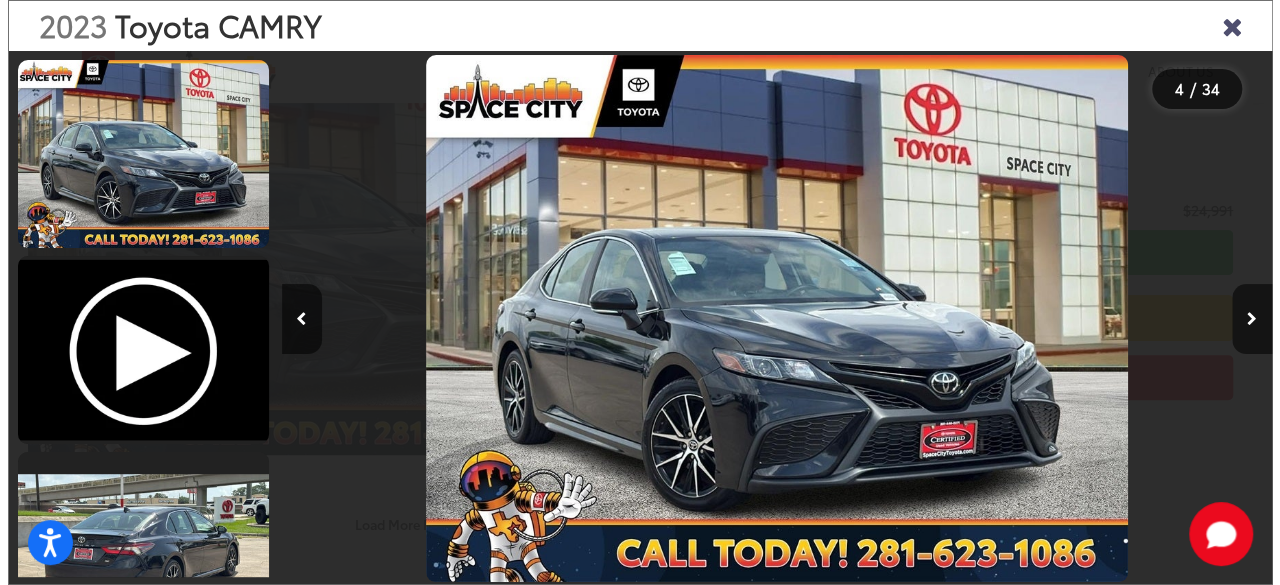 scroll, scrollTop: 431, scrollLeft: 0, axis: vertical 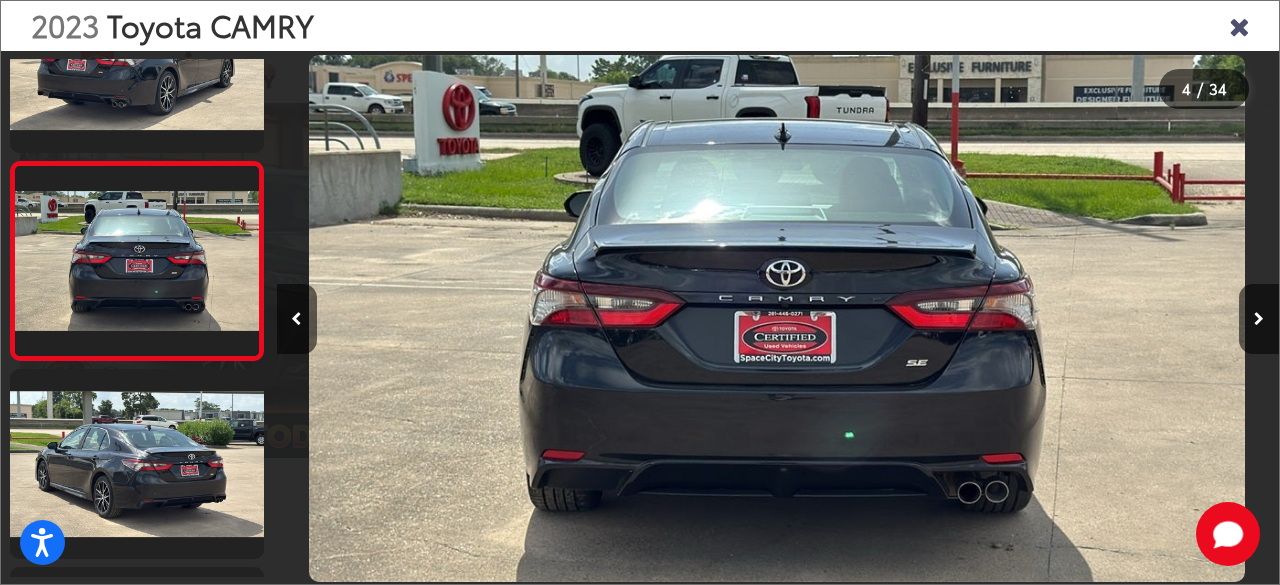 click at bounding box center (1153, 318) 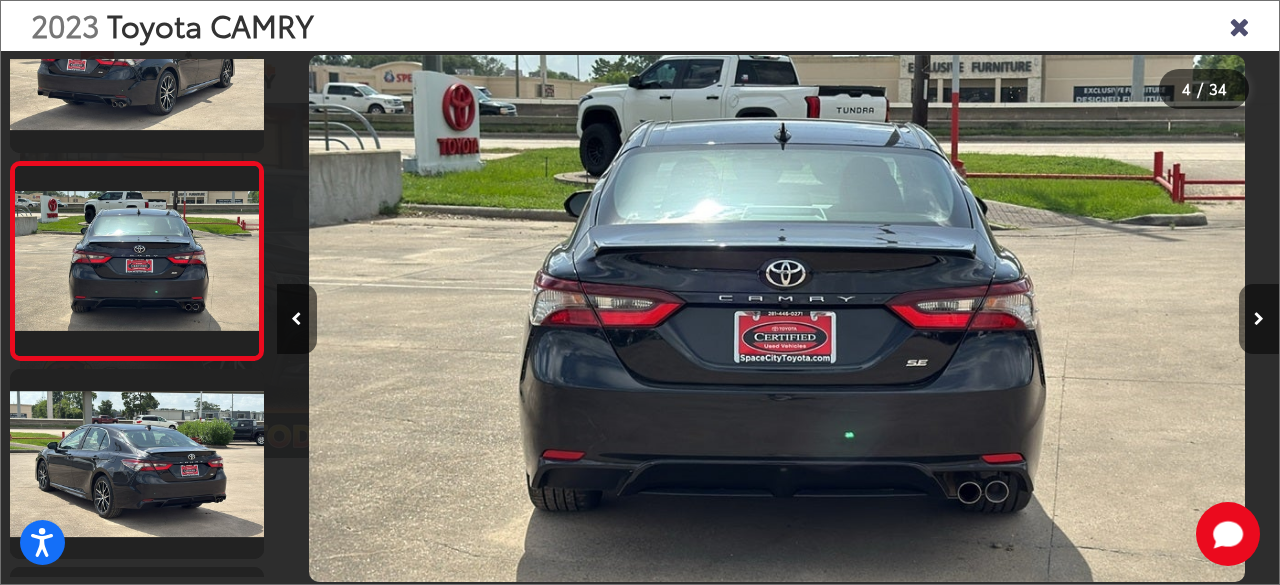 click at bounding box center (1259, 319) 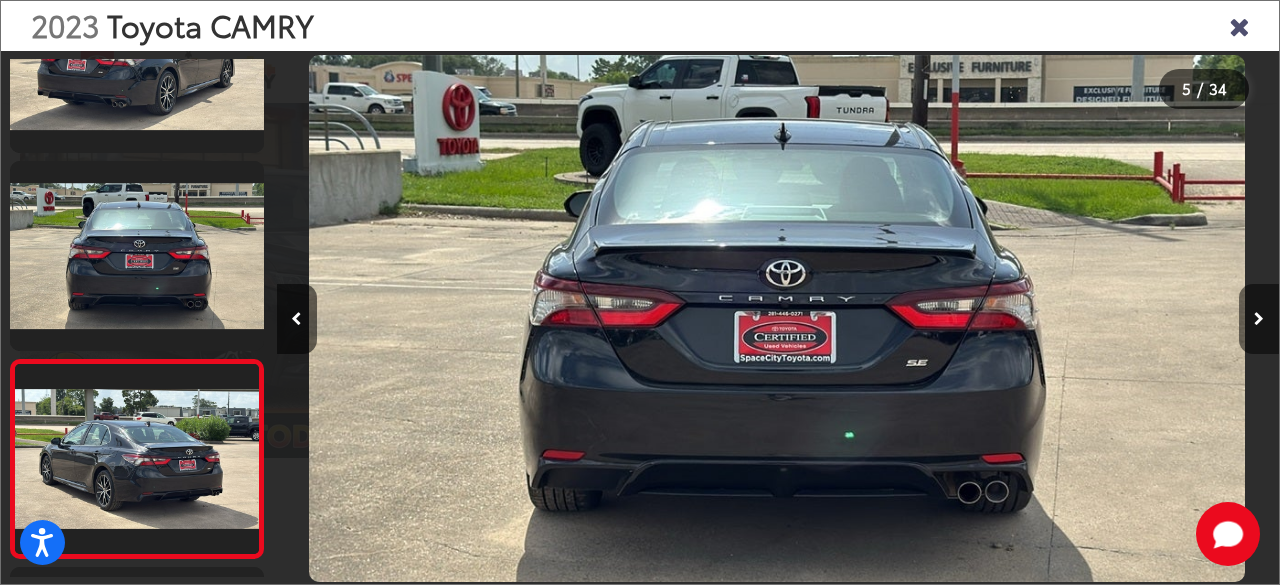 scroll, scrollTop: 0, scrollLeft: 3320, axis: horizontal 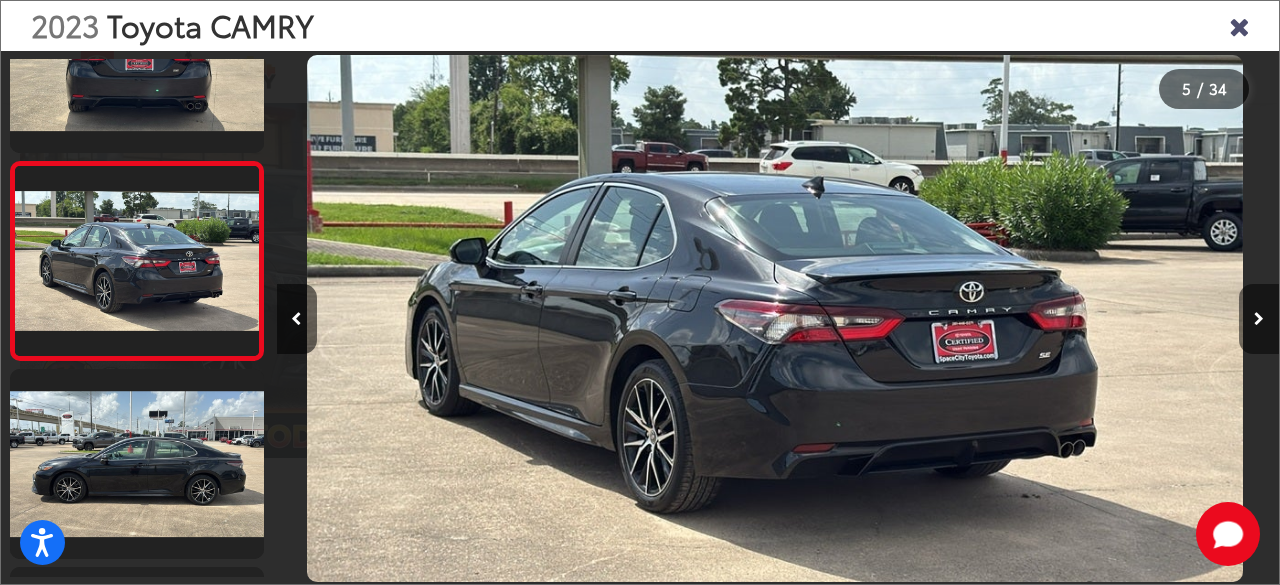 click at bounding box center (1259, 319) 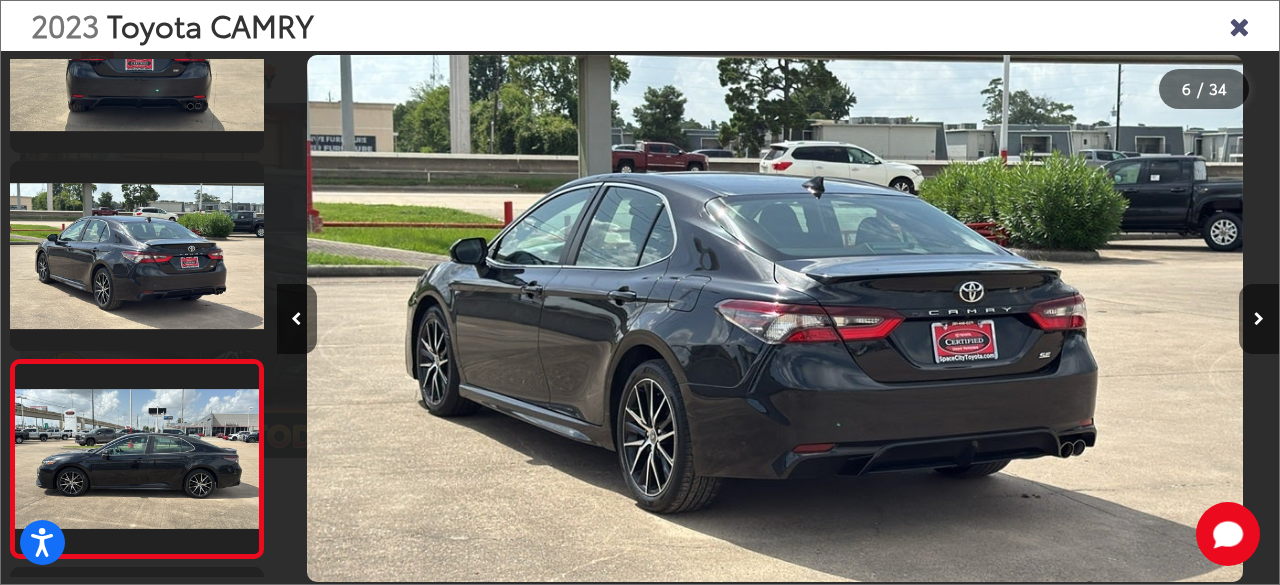 scroll, scrollTop: 0, scrollLeft: 4284, axis: horizontal 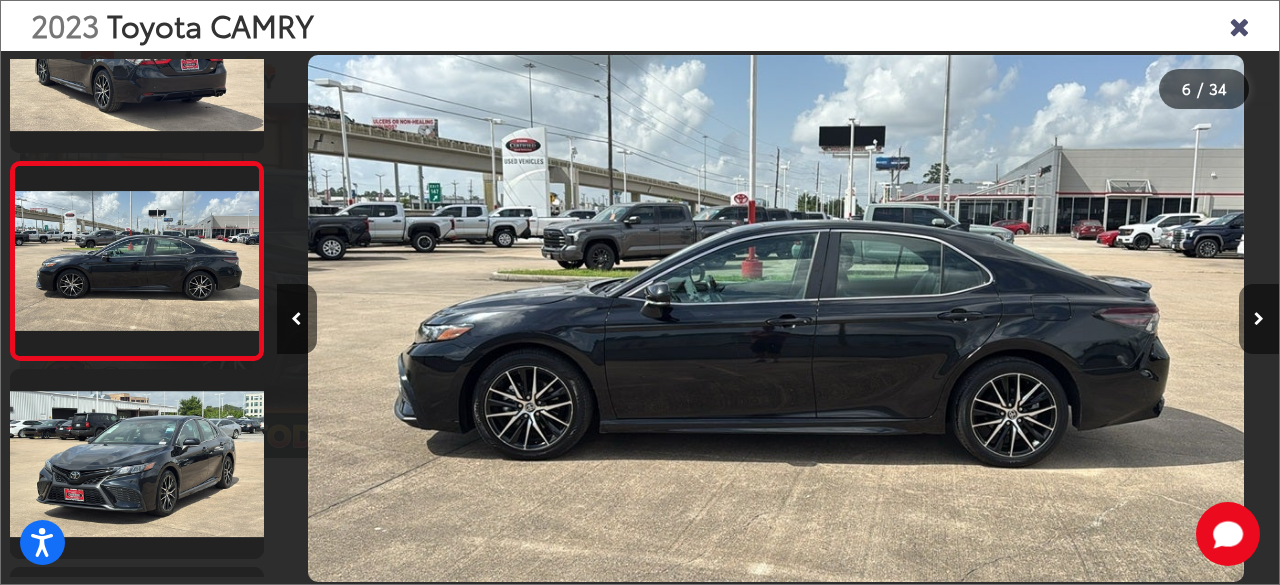 click at bounding box center [1259, 319] 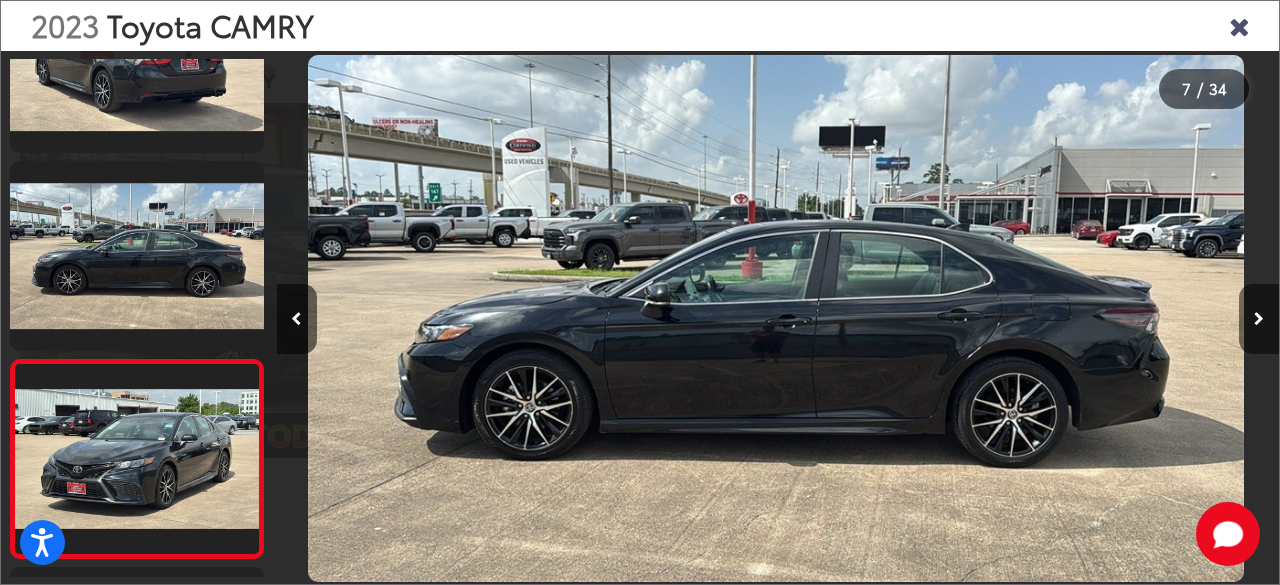 scroll, scrollTop: 0, scrollLeft: 5287, axis: horizontal 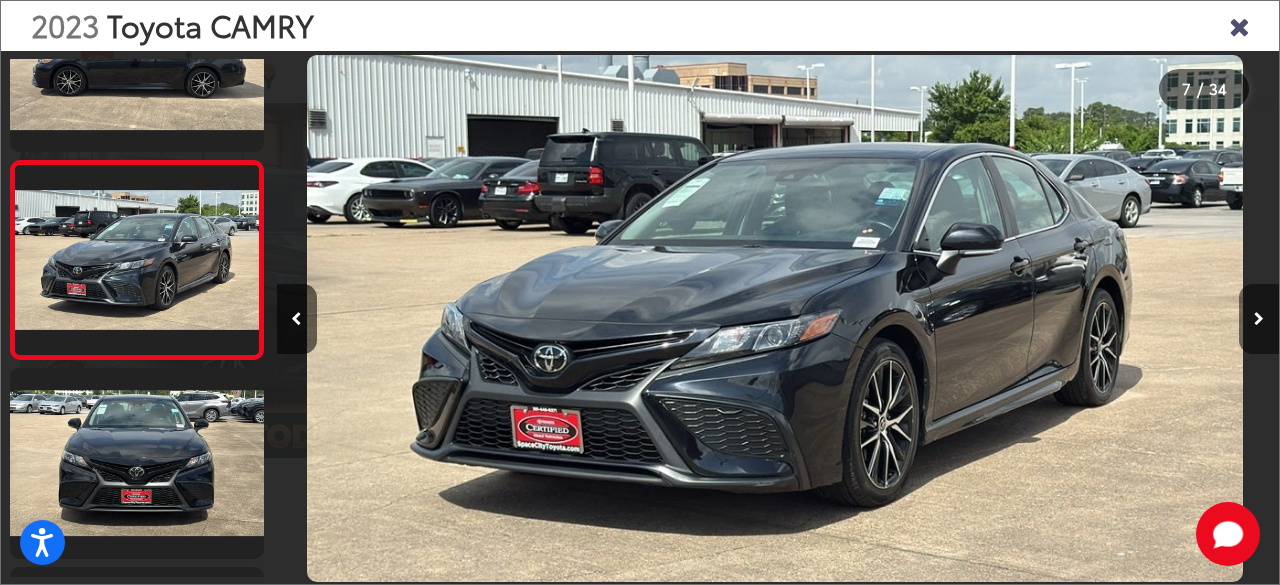click at bounding box center (1259, 319) 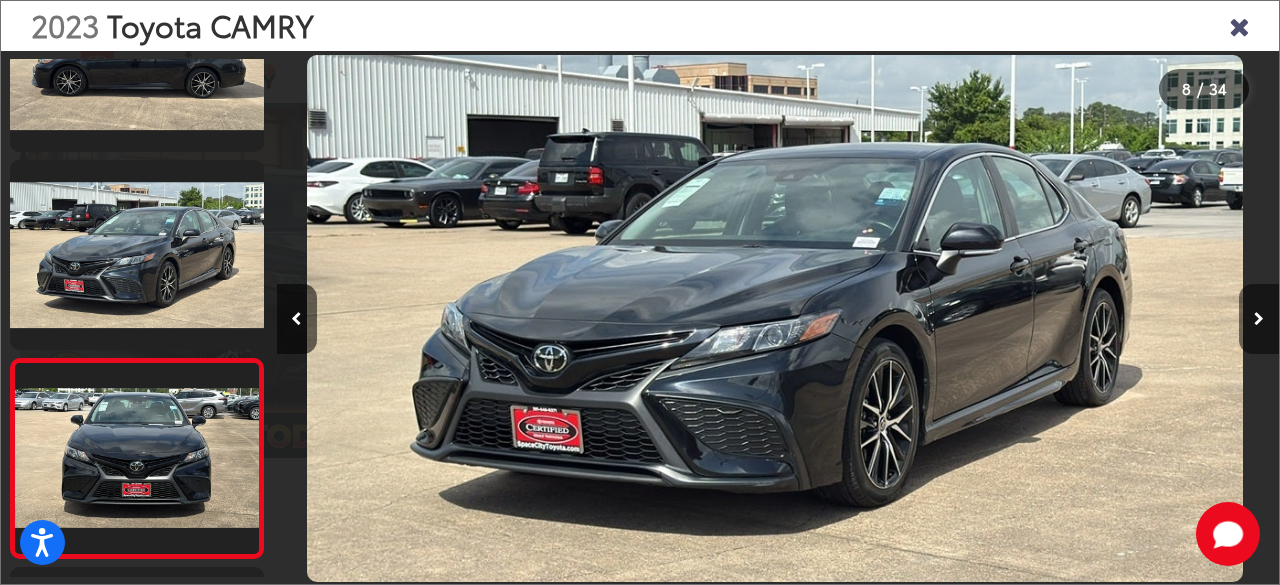 scroll, scrollTop: 0, scrollLeft: 6083, axis: horizontal 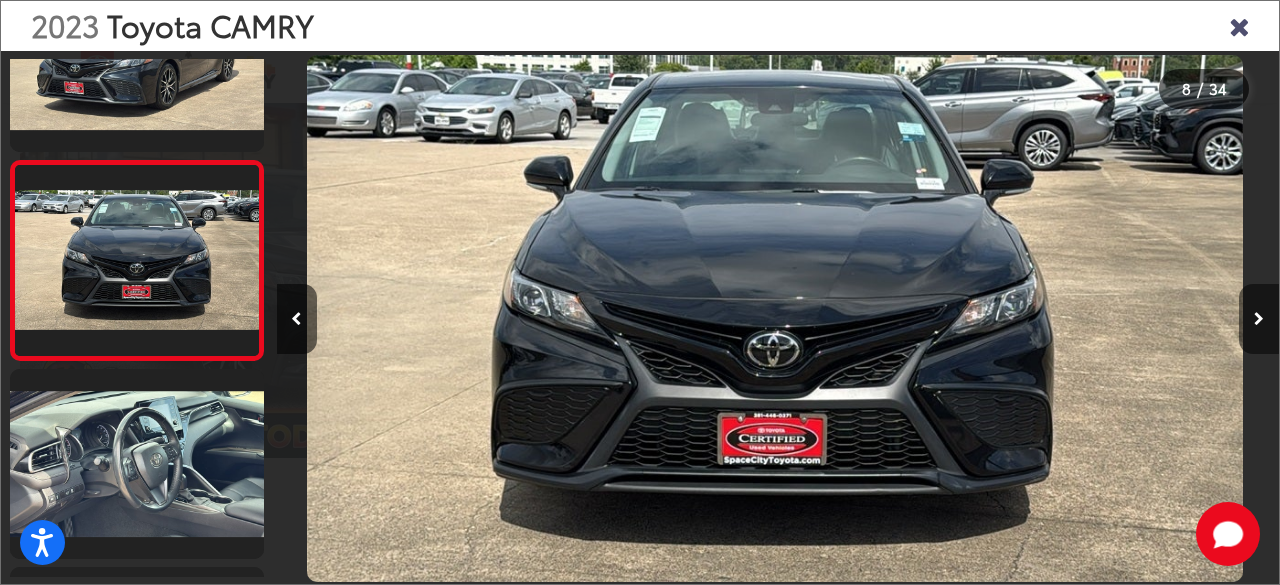 click at bounding box center [1259, 319] 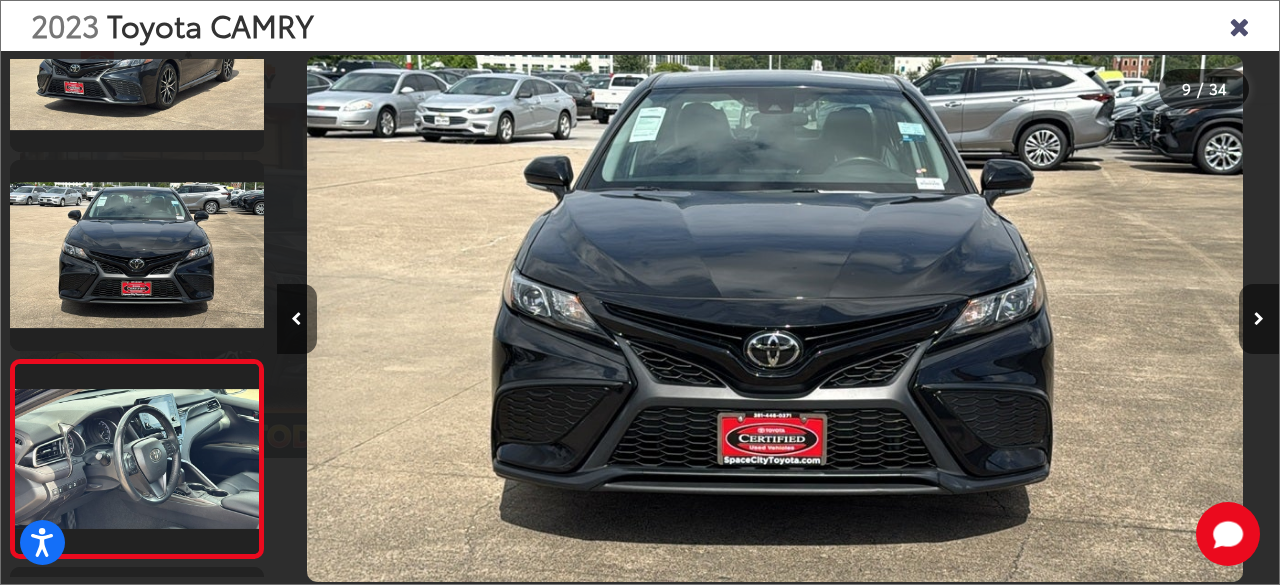 scroll, scrollTop: 0, scrollLeft: 7108, axis: horizontal 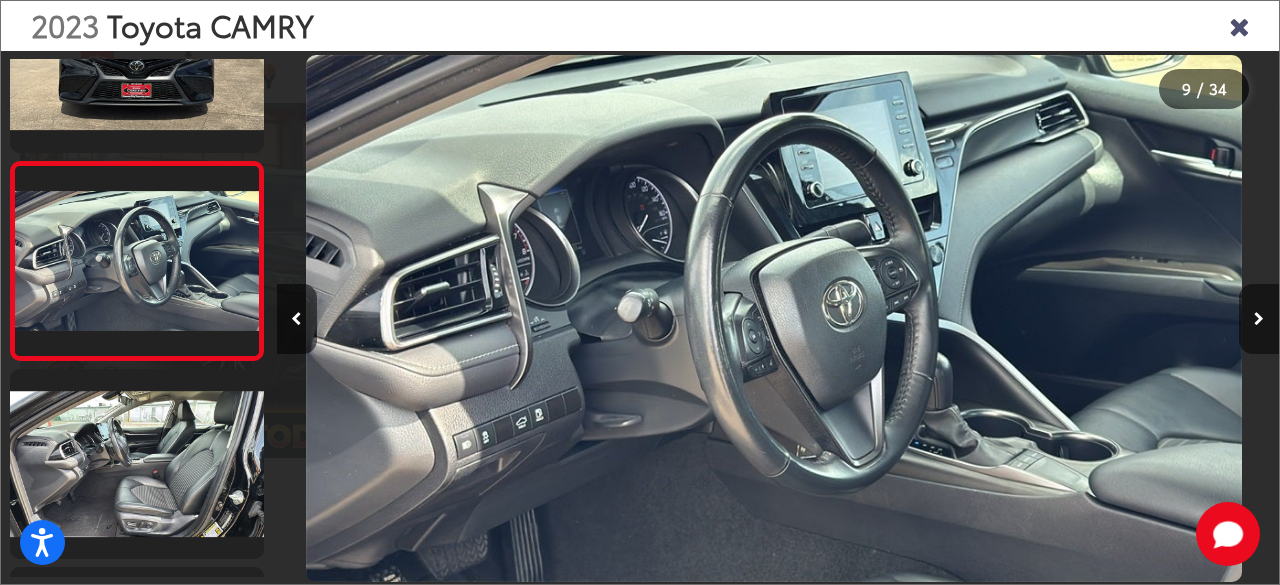 click at bounding box center [1259, 319] 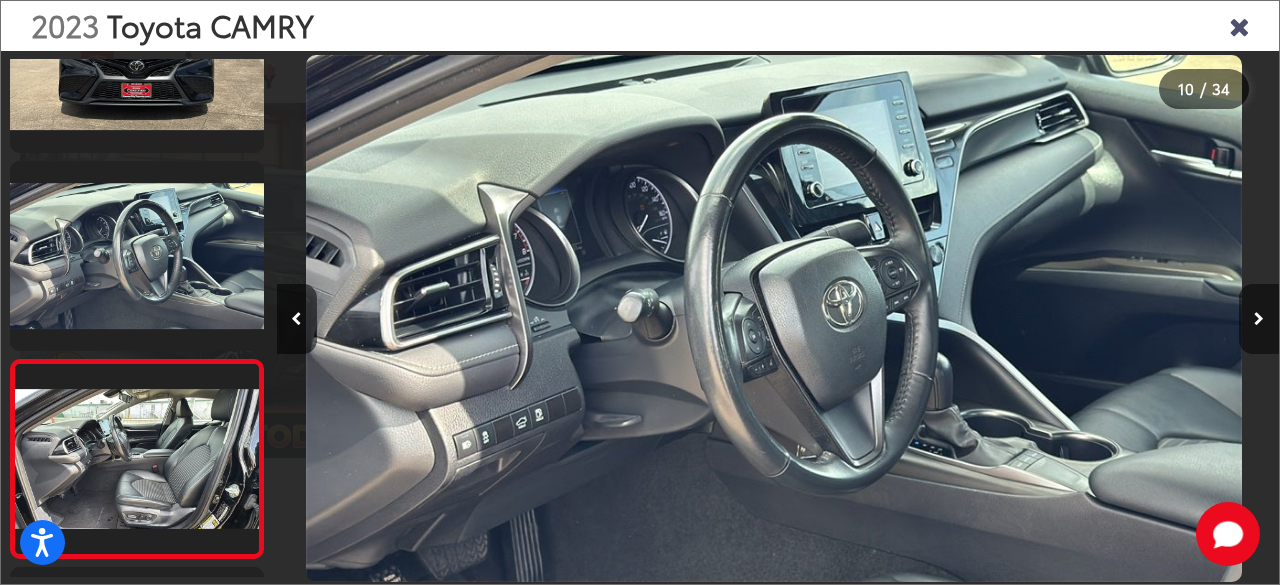 scroll, scrollTop: 0, scrollLeft: 8296, axis: horizontal 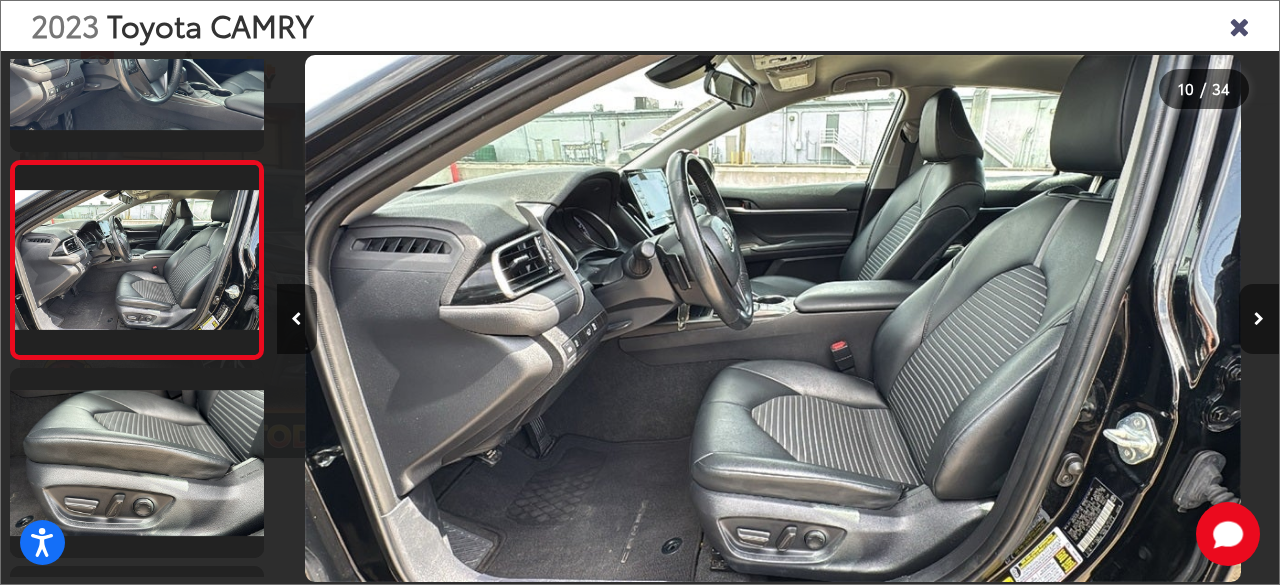 click at bounding box center [1259, 319] 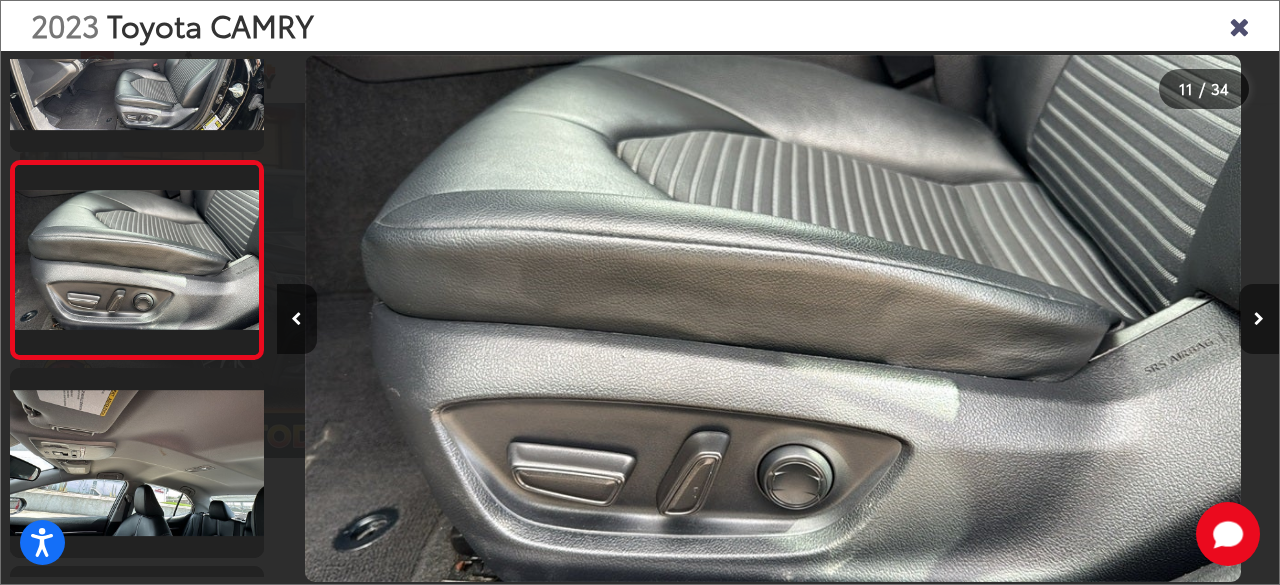 click at bounding box center (1259, 319) 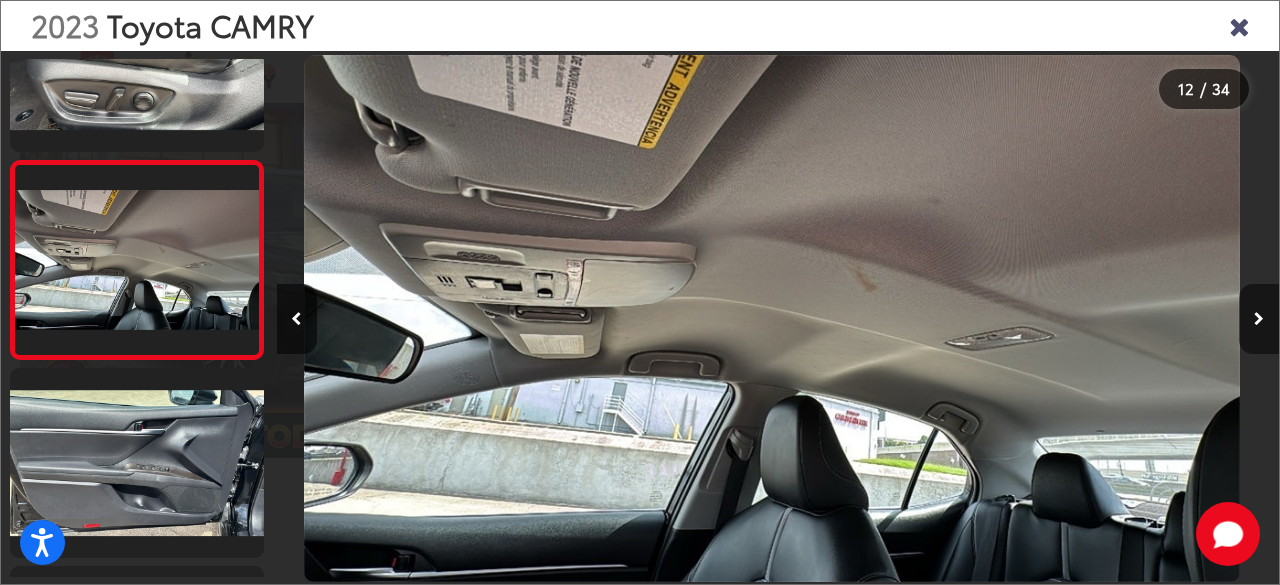 click at bounding box center (1259, 319) 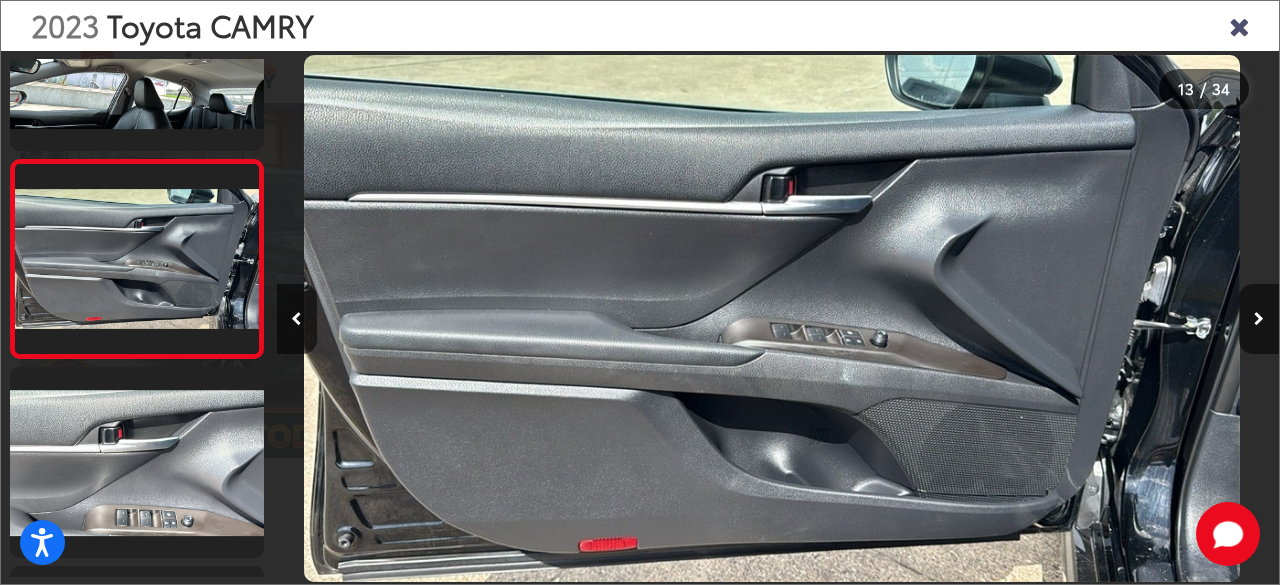 click at bounding box center [1239, 25] 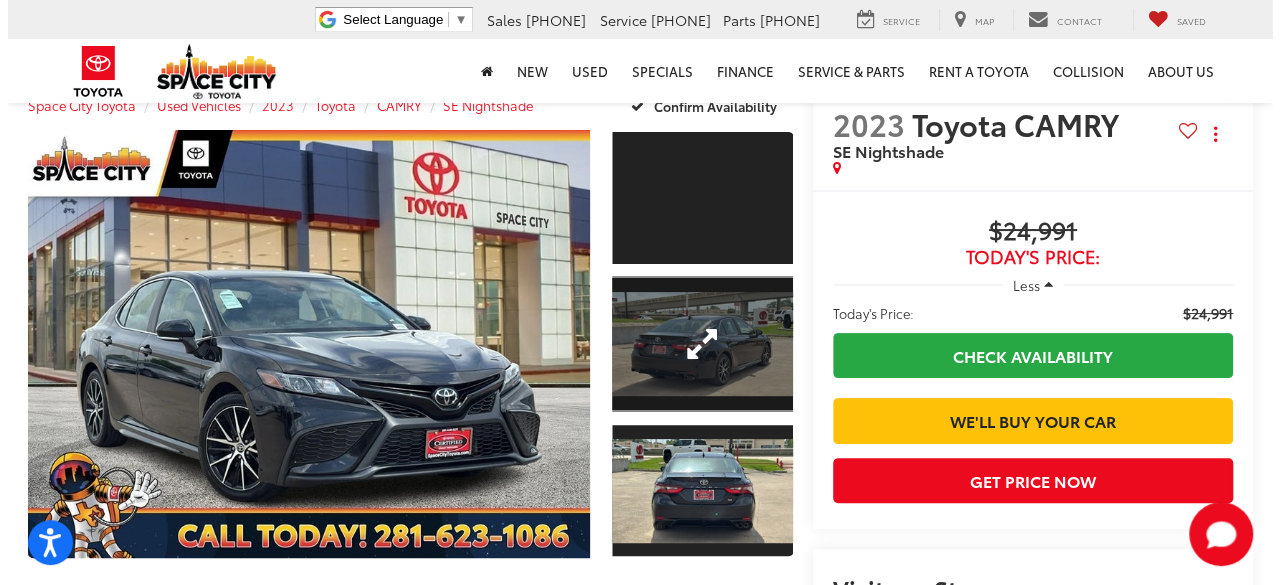 scroll, scrollTop: 48, scrollLeft: 0, axis: vertical 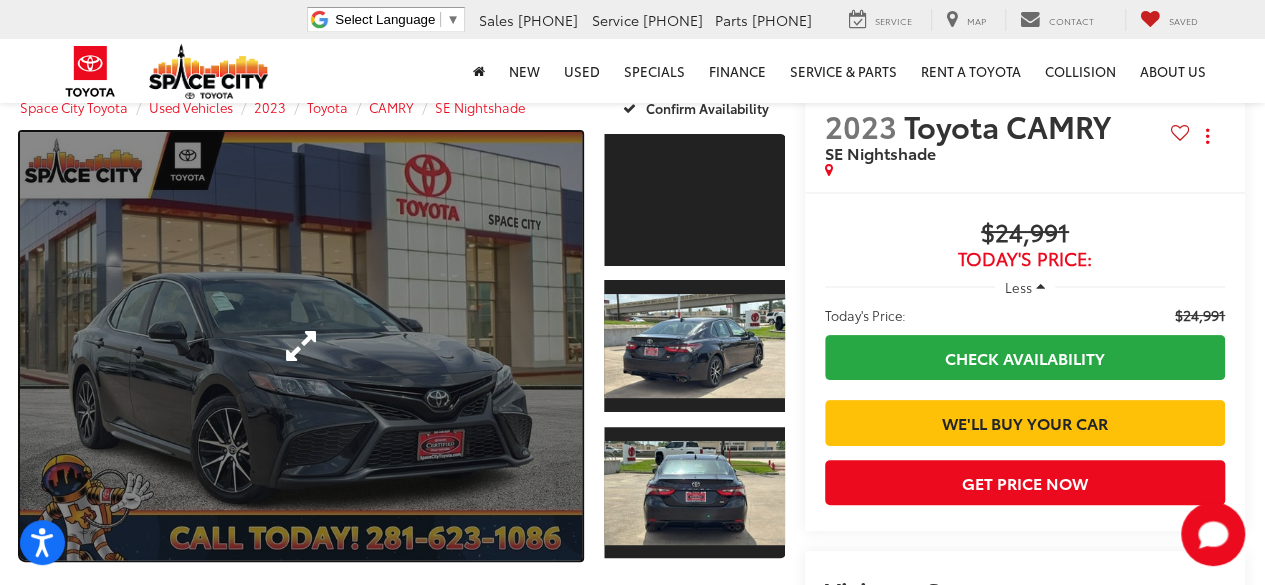click at bounding box center [301, 346] 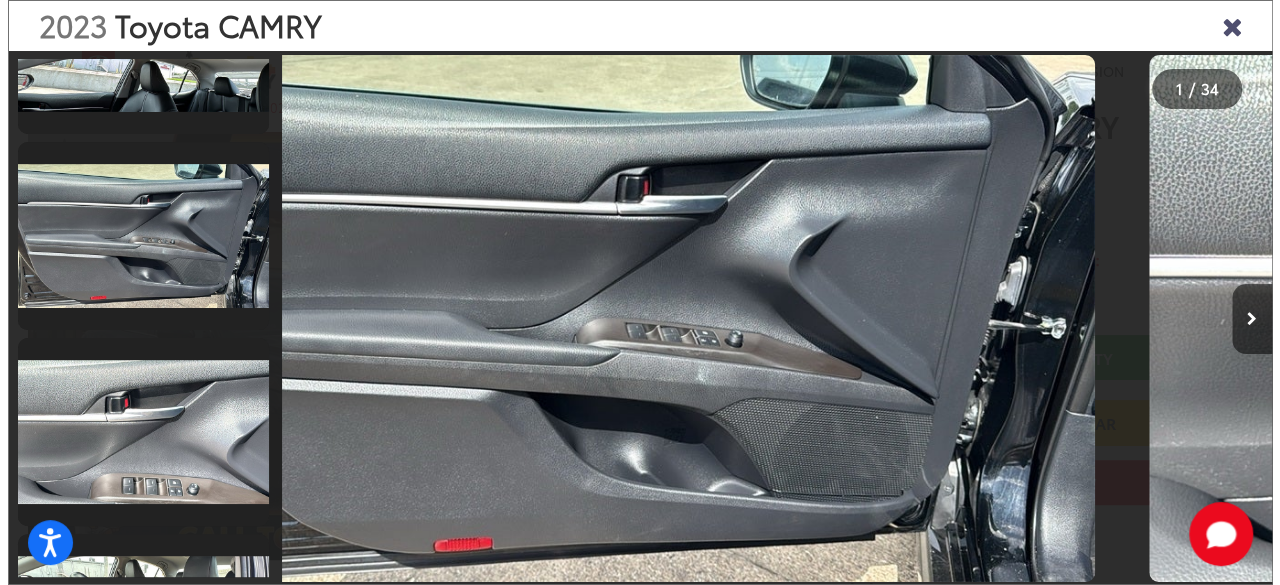 scroll, scrollTop: 0, scrollLeft: 0, axis: both 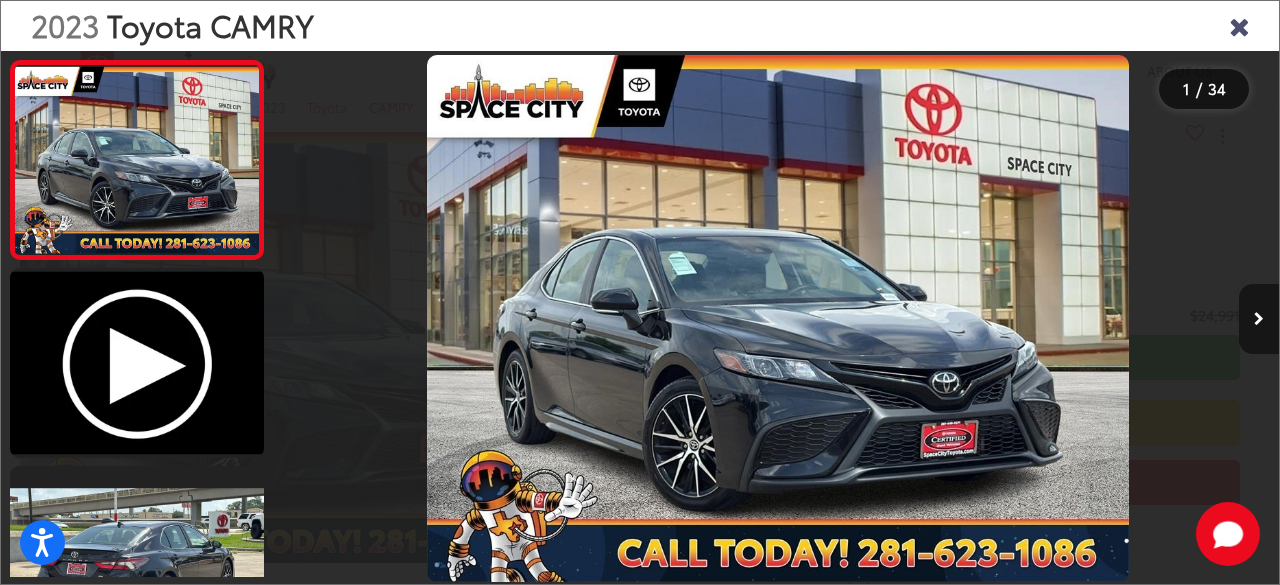 click at bounding box center [1259, 319] 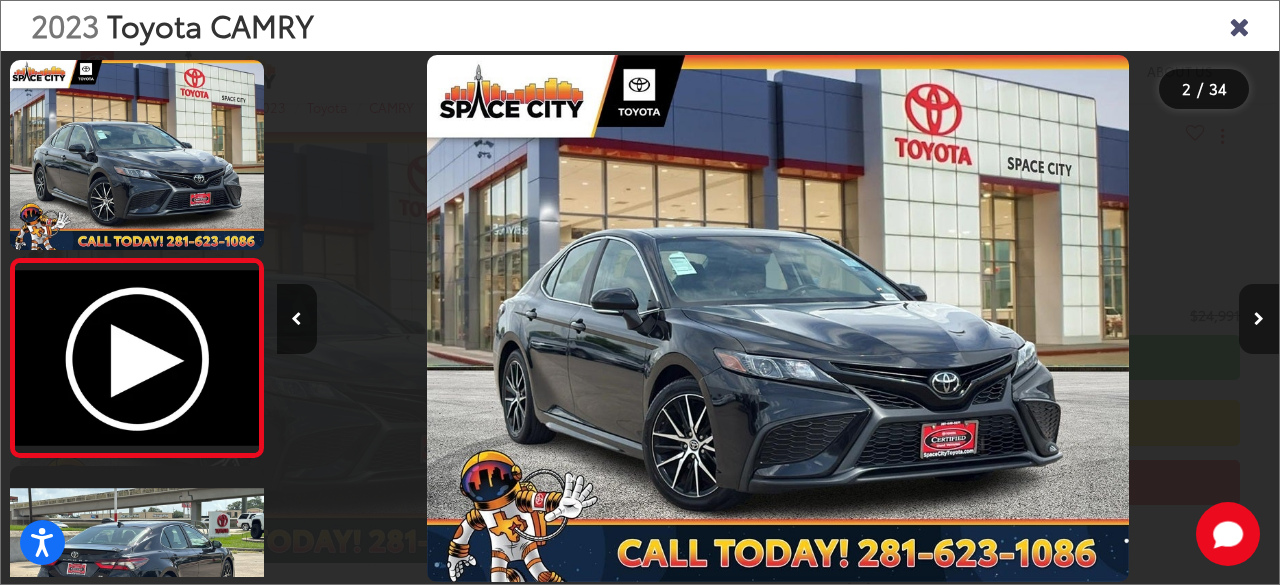 scroll, scrollTop: 0, scrollLeft: 235, axis: horizontal 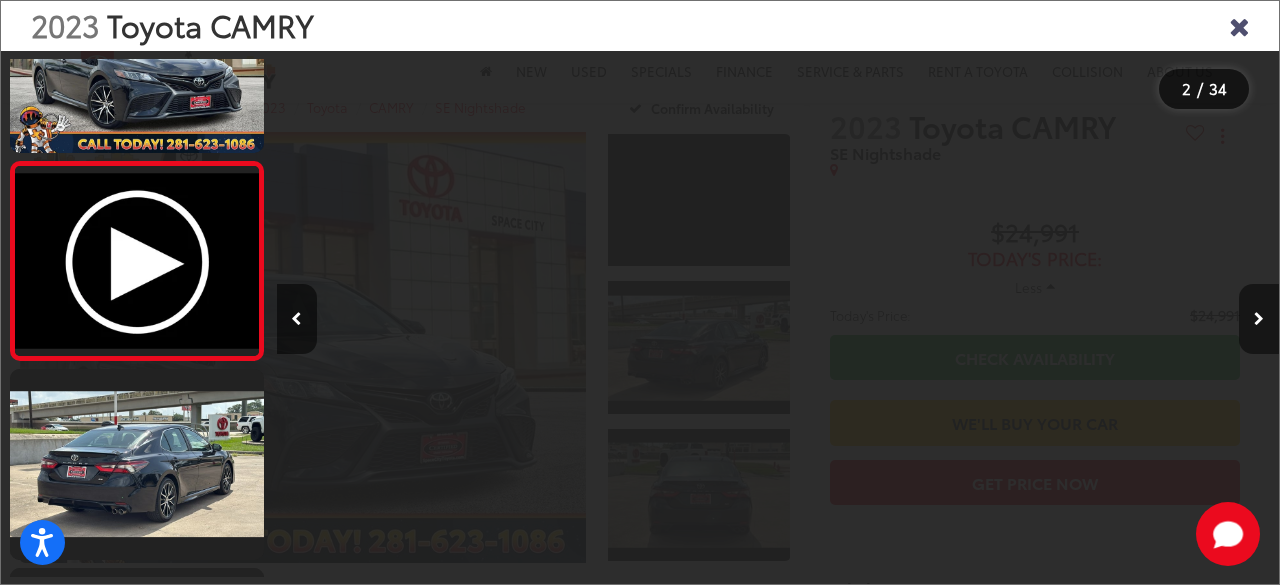 click at bounding box center (1259, 319) 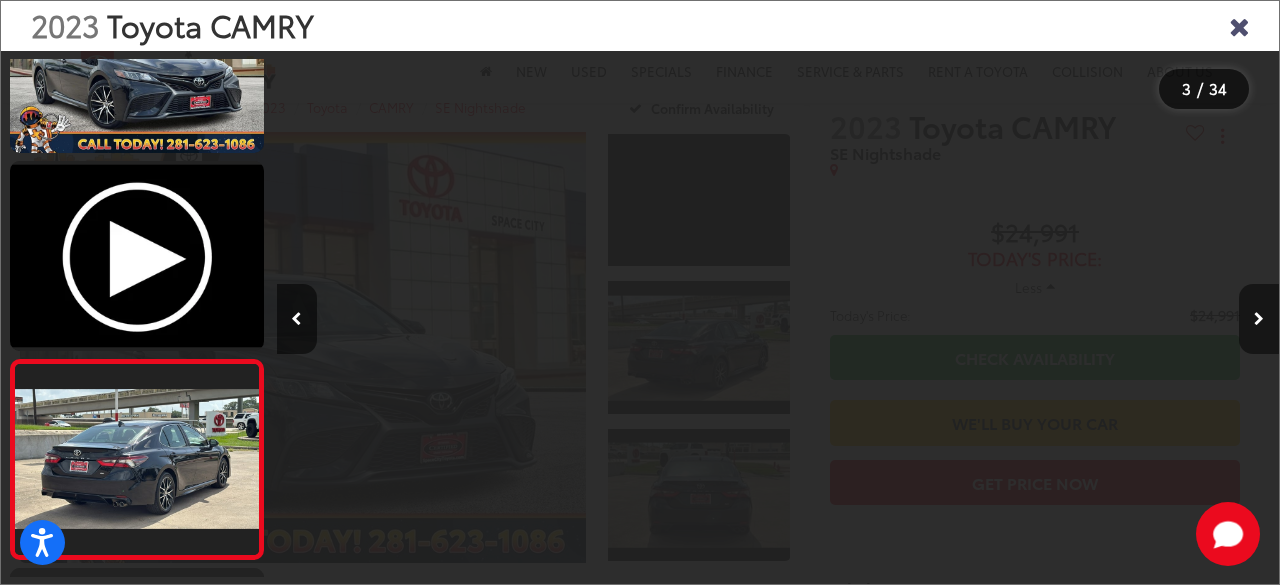scroll, scrollTop: 0, scrollLeft: 1090, axis: horizontal 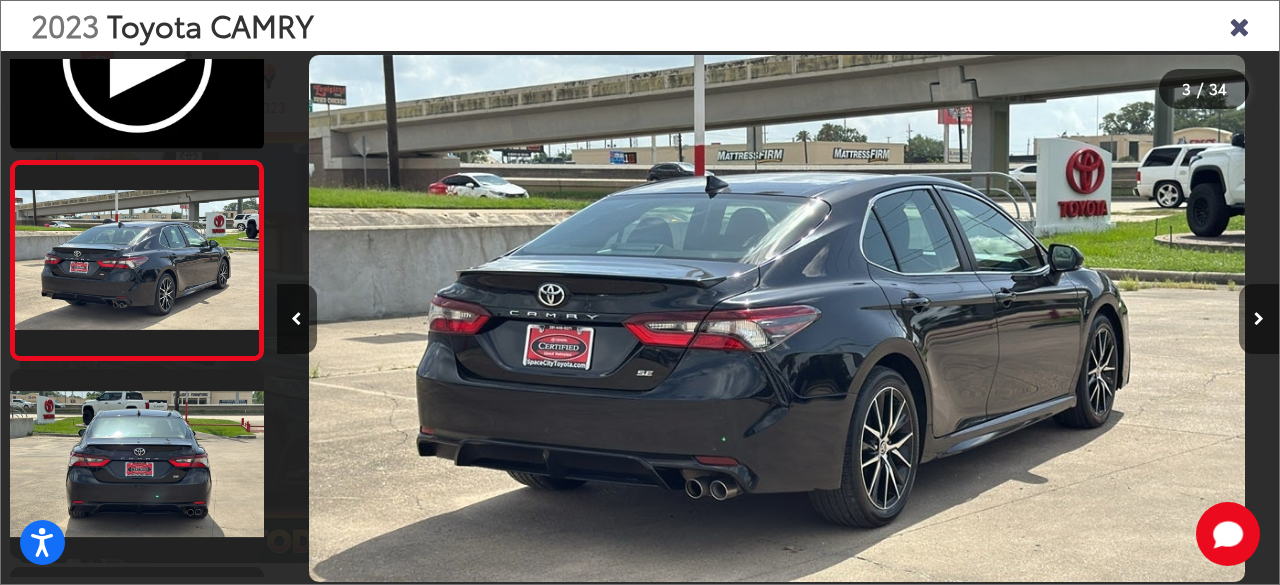 click at bounding box center (1259, 319) 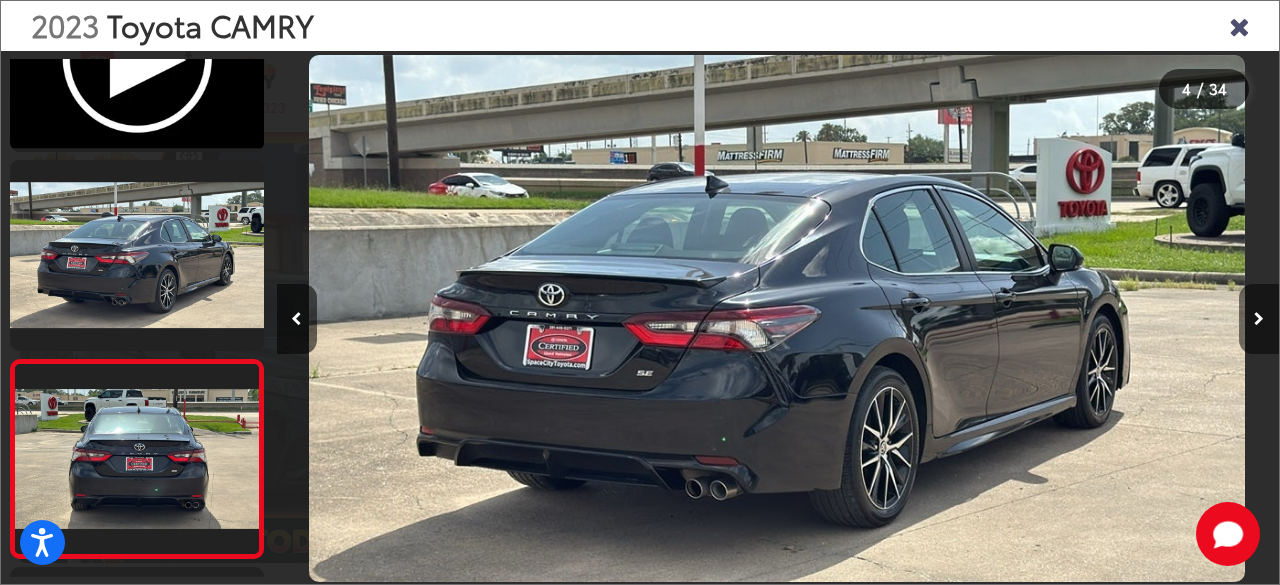 scroll, scrollTop: 0, scrollLeft: 2241, axis: horizontal 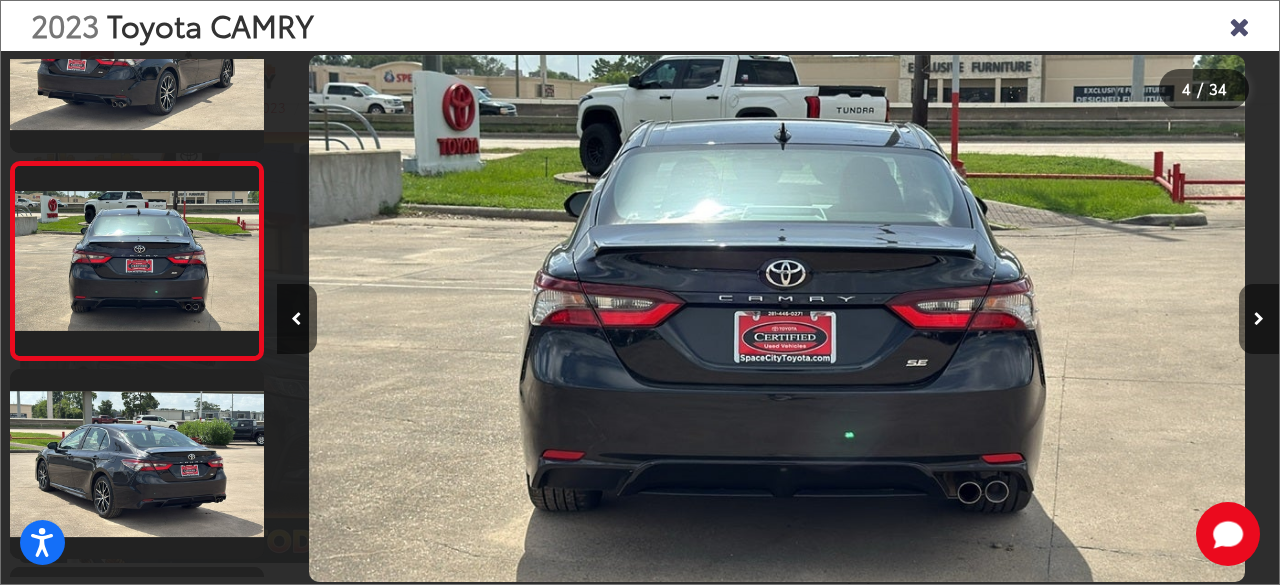 click at bounding box center (1259, 319) 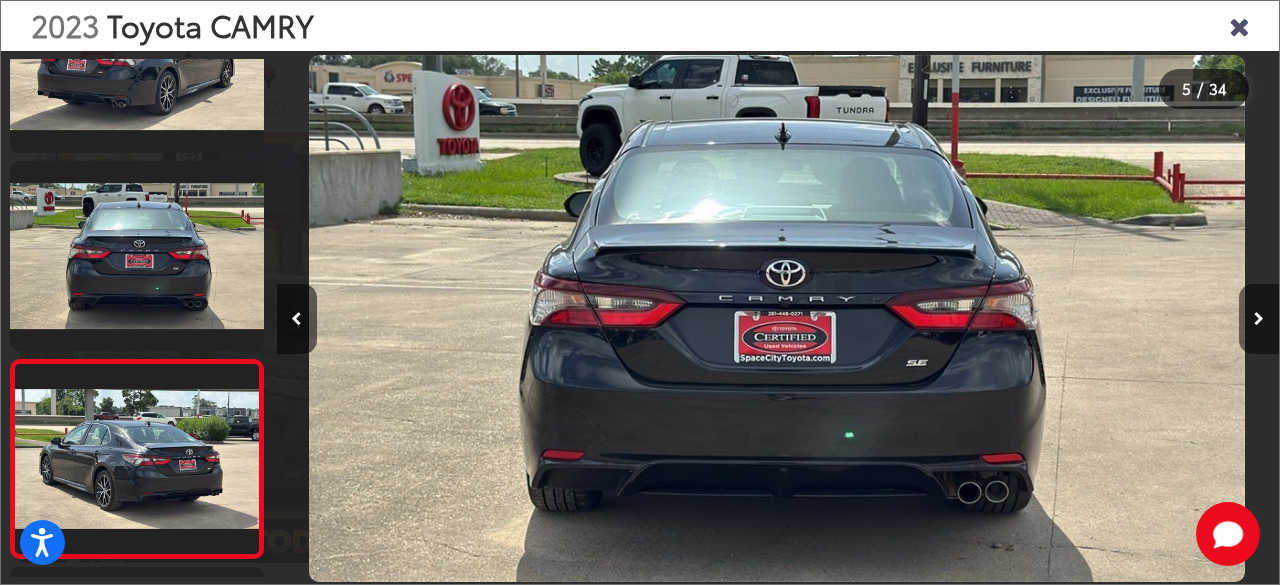 scroll, scrollTop: 0, scrollLeft: 3281, axis: horizontal 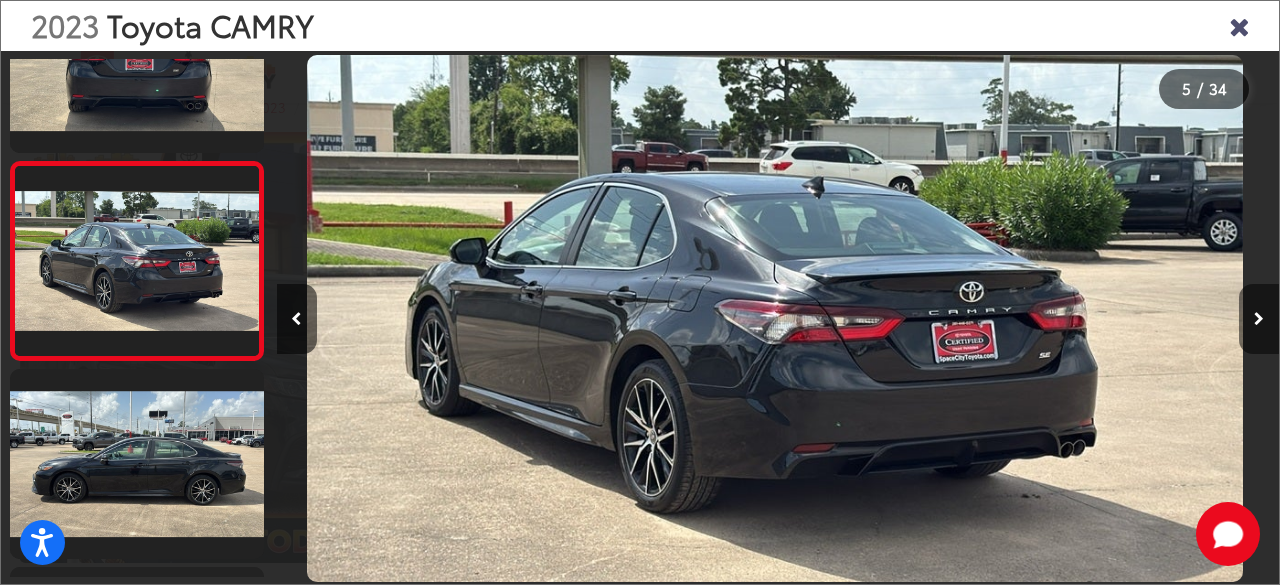 click at bounding box center [1259, 319] 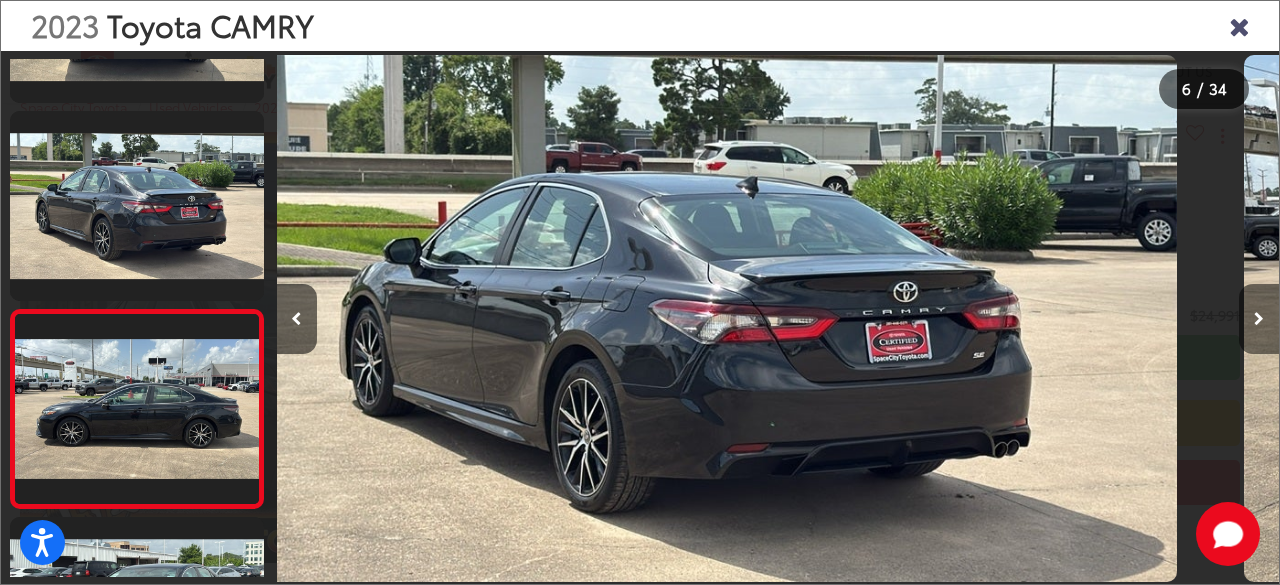 scroll, scrollTop: 865, scrollLeft: 0, axis: vertical 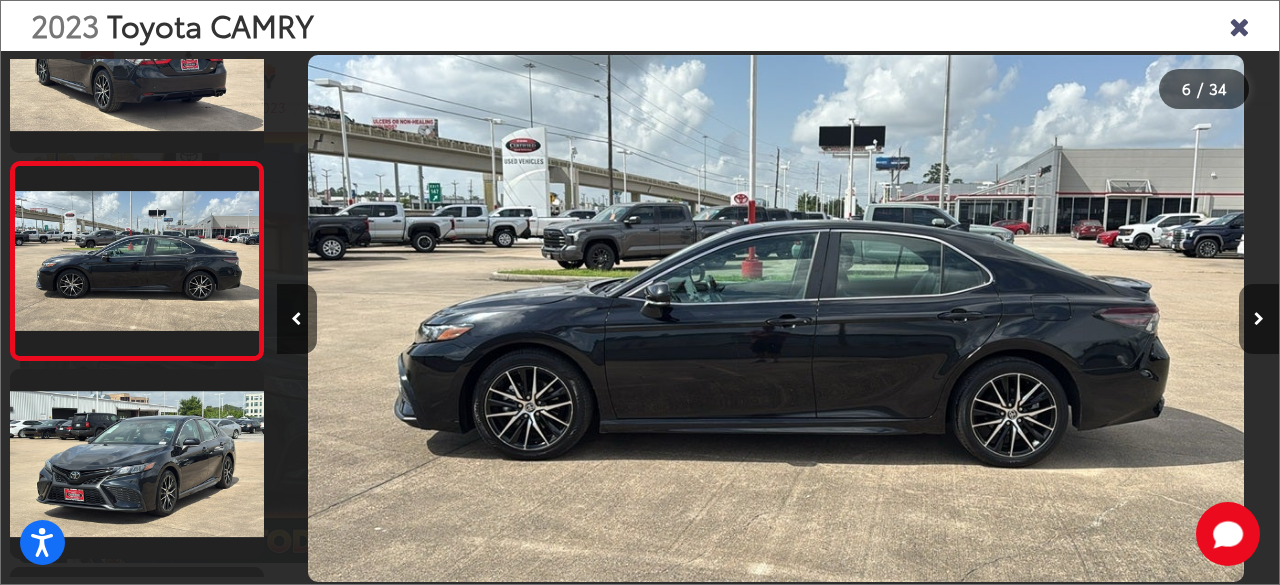 click at bounding box center [1259, 319] 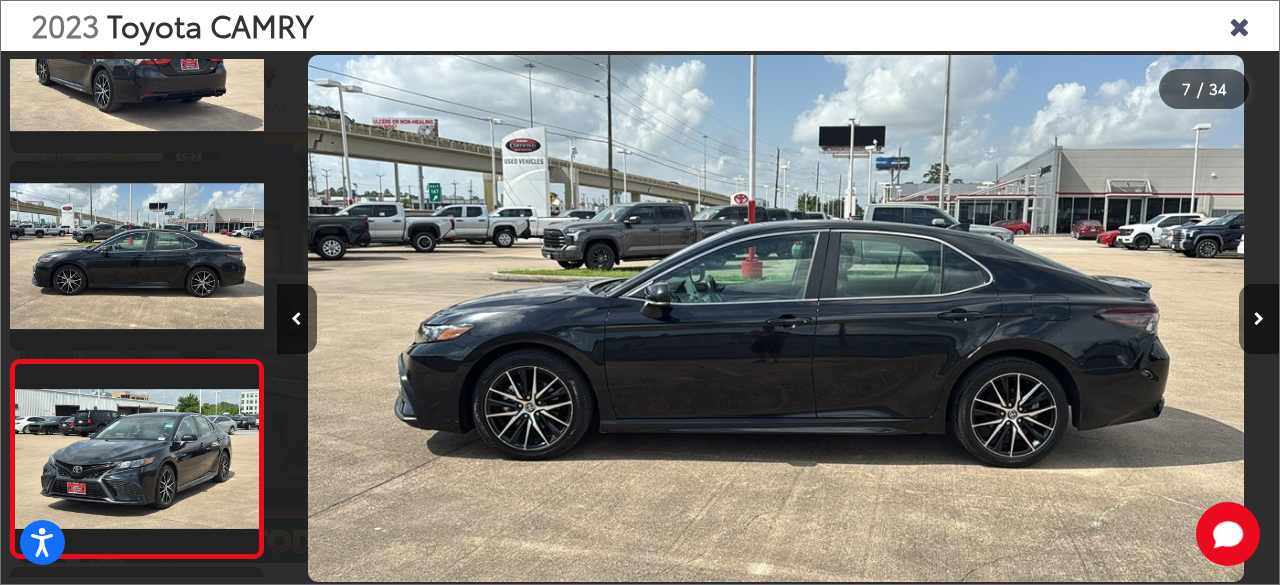 scroll, scrollTop: 0, scrollLeft: 5080, axis: horizontal 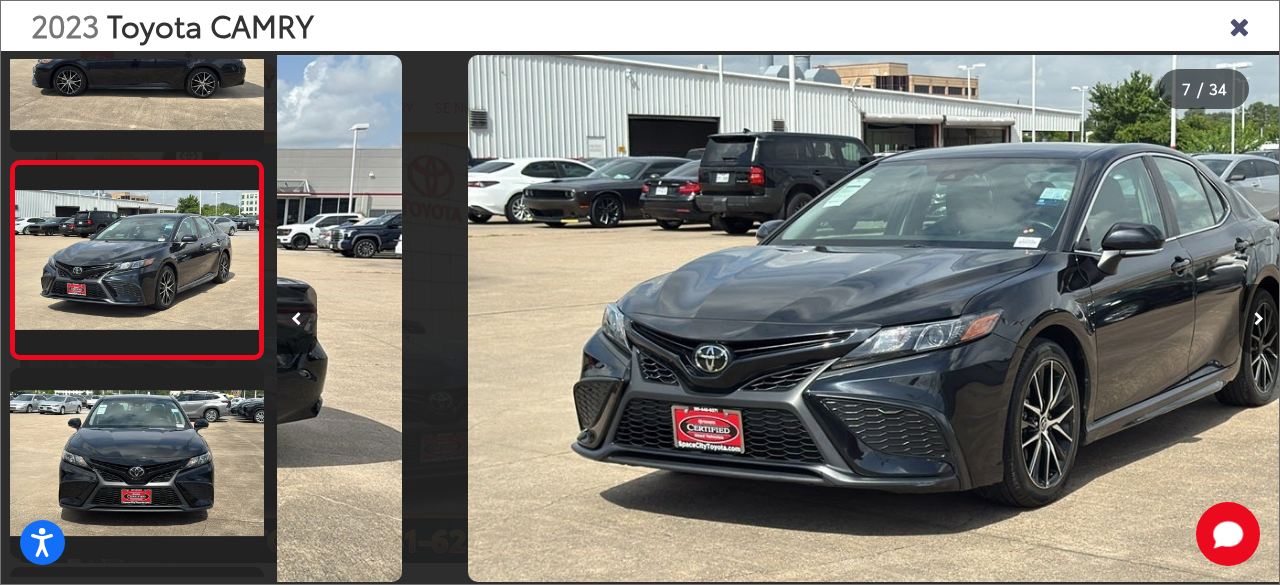 click at bounding box center [1259, 319] 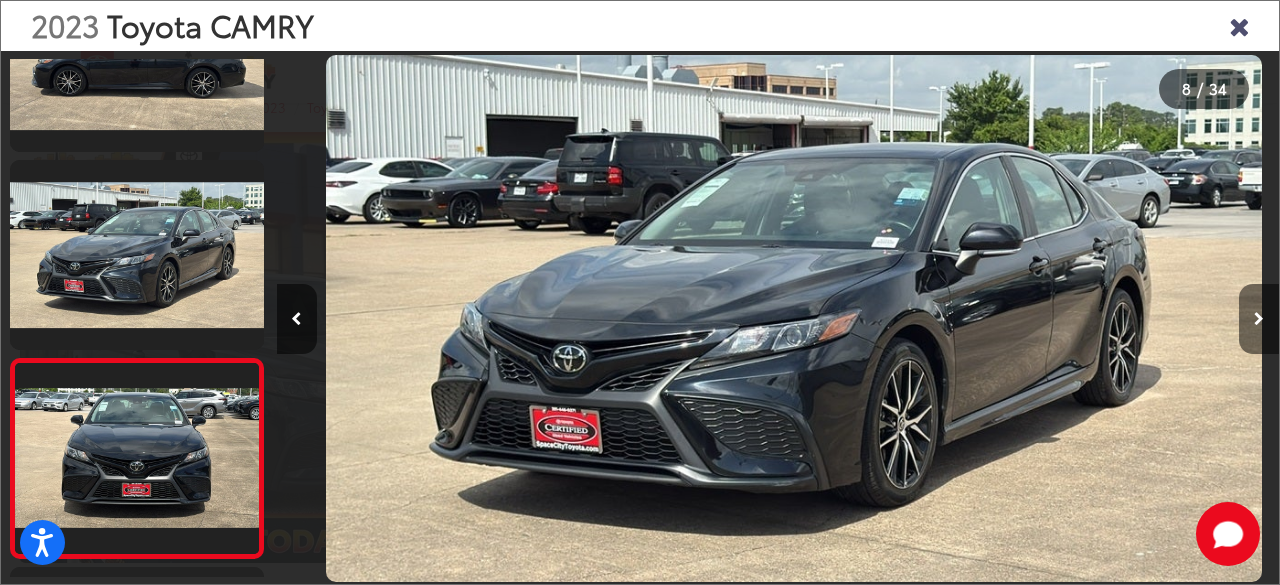 scroll, scrollTop: 0, scrollLeft: 6065, axis: horizontal 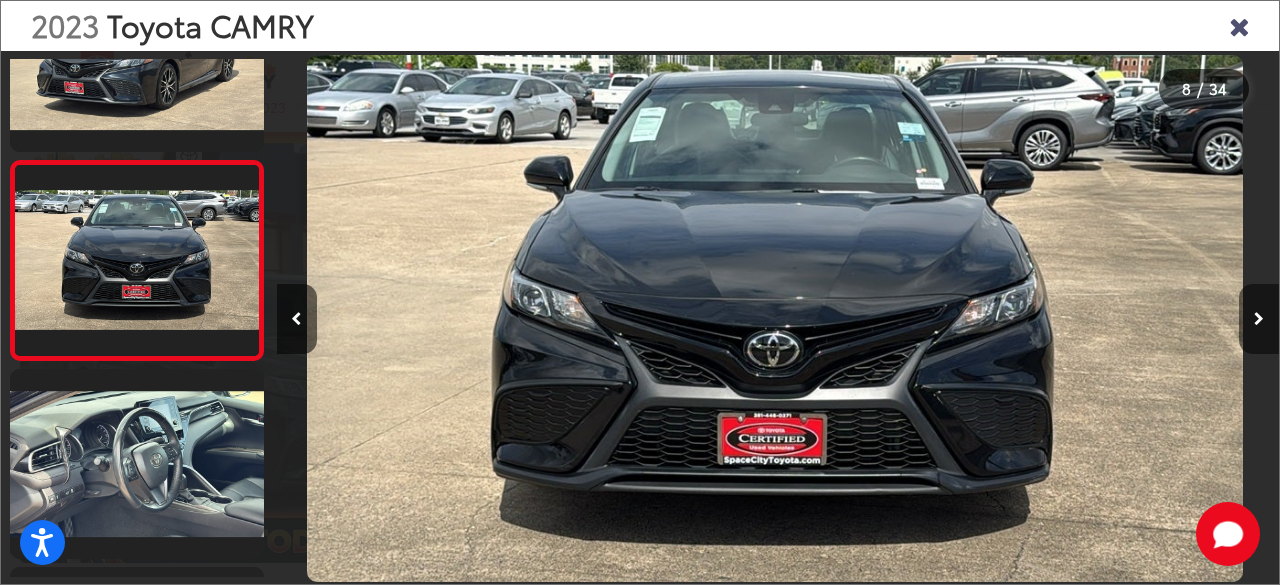 click at bounding box center [1259, 319] 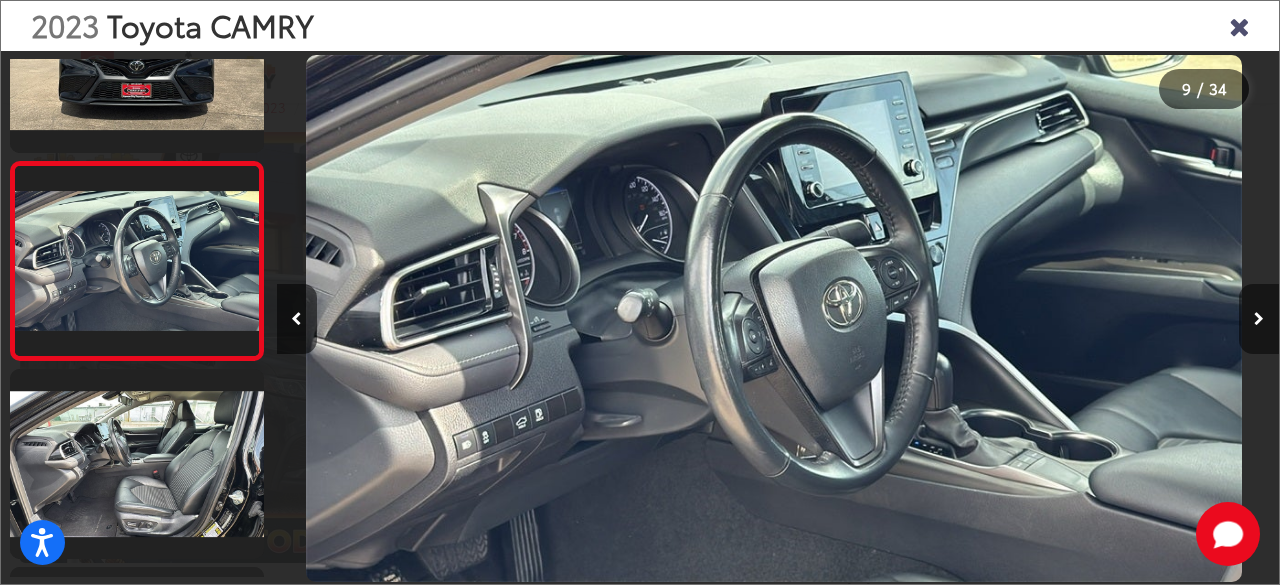 click at bounding box center (1259, 319) 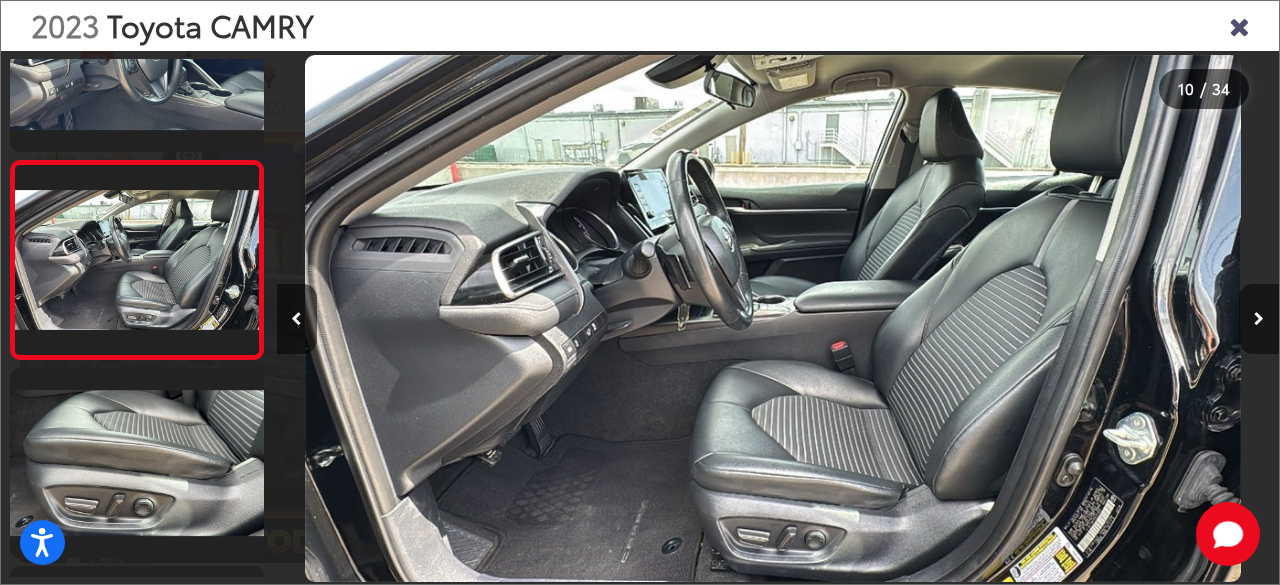 click at bounding box center [1259, 319] 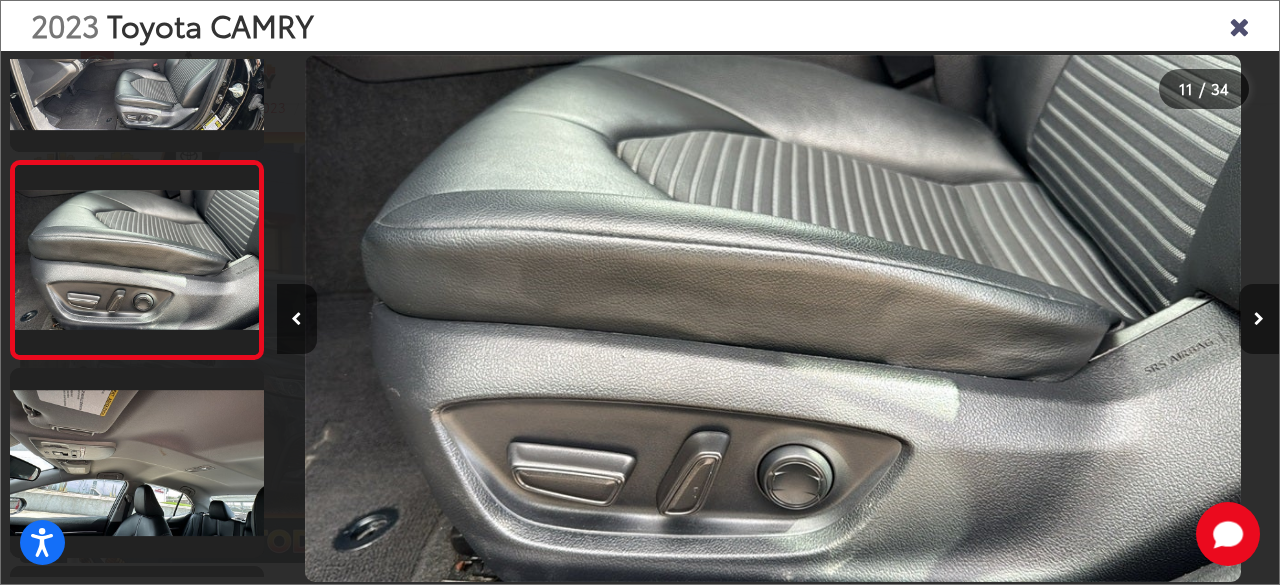click at bounding box center [1259, 319] 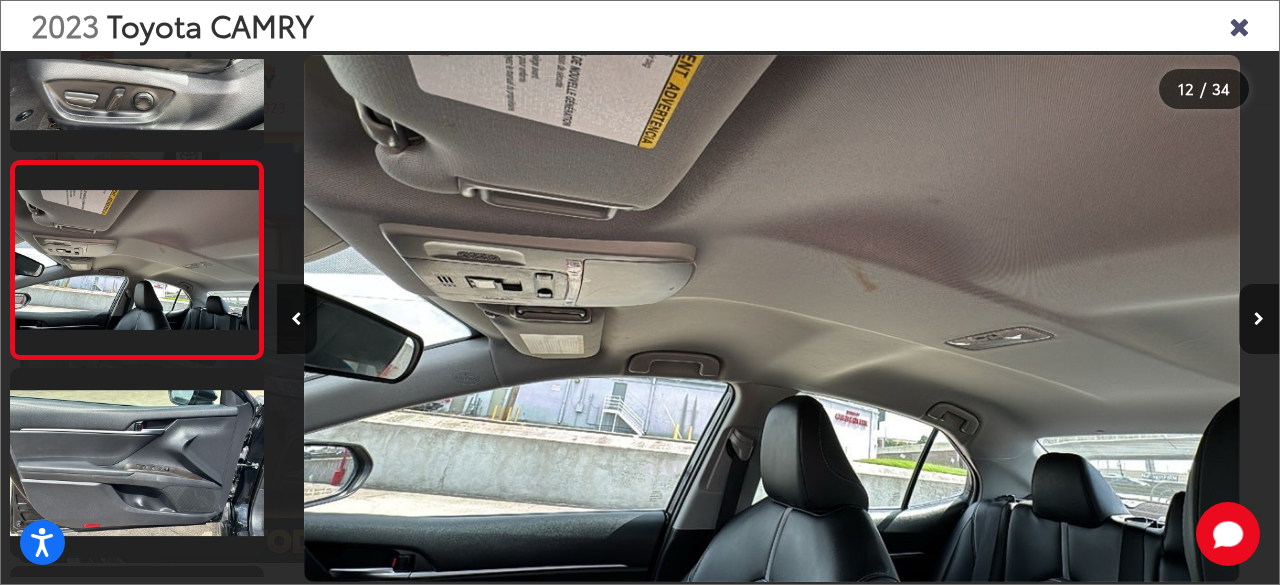 click at bounding box center [1259, 319] 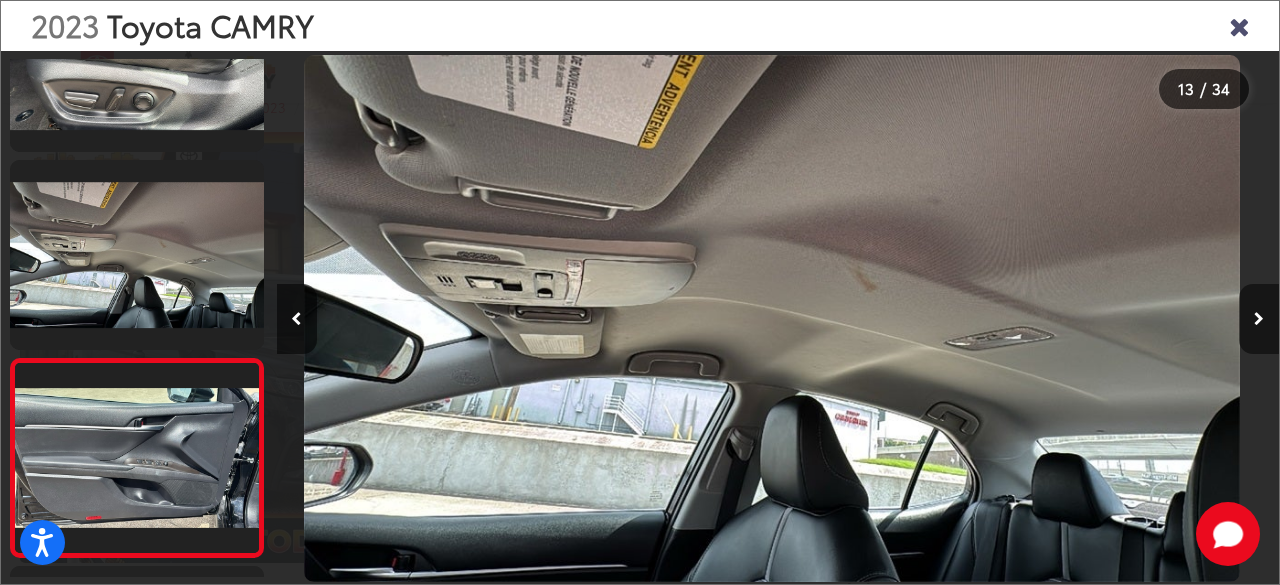 scroll, scrollTop: 0, scrollLeft: 11097, axis: horizontal 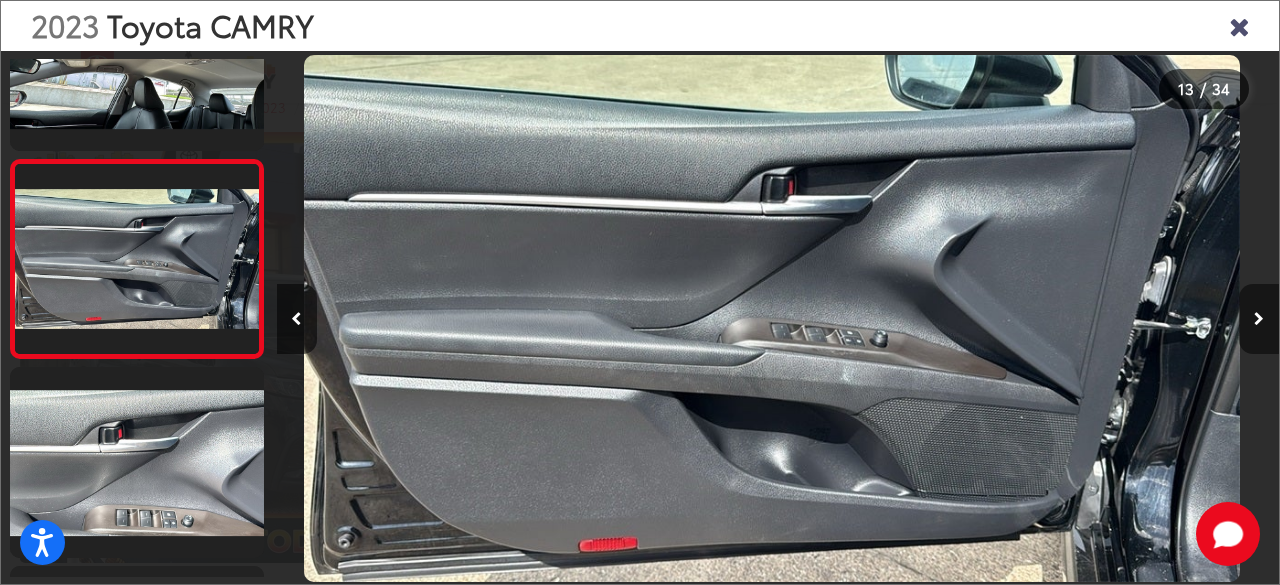 click at bounding box center [1259, 319] 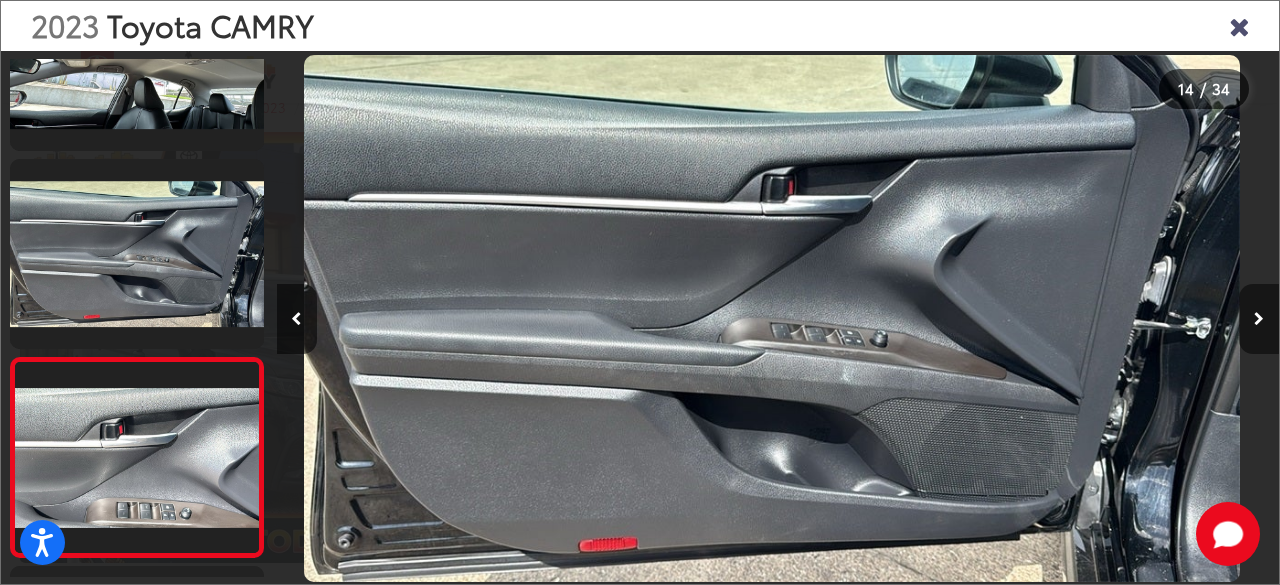 scroll, scrollTop: 0, scrollLeft: 12347, axis: horizontal 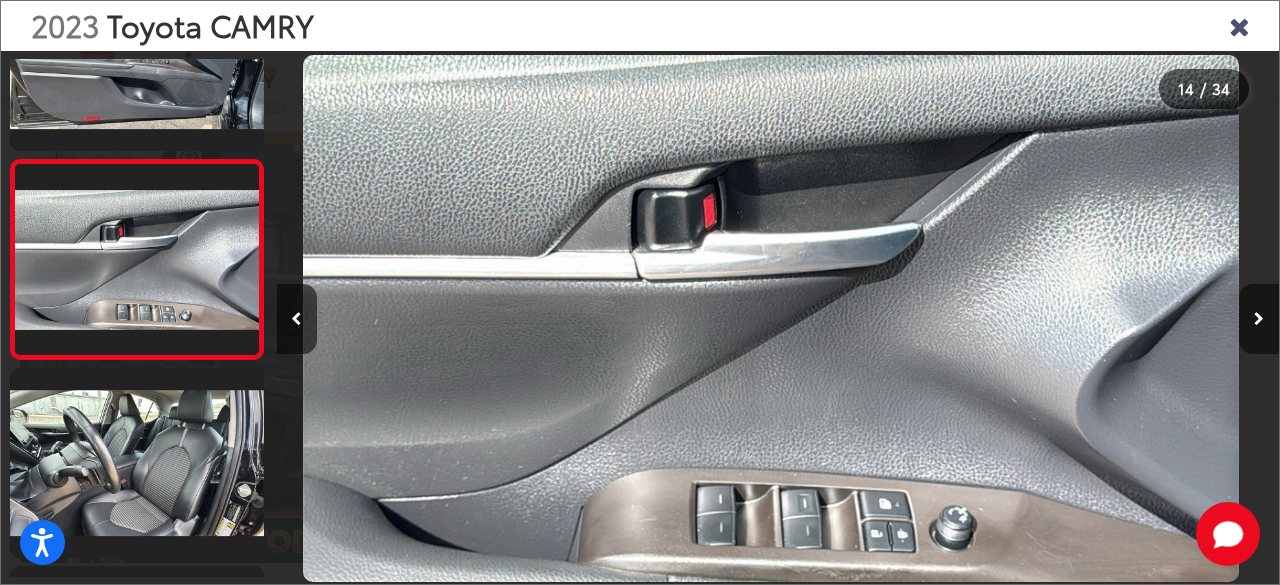 click at bounding box center [1259, 319] 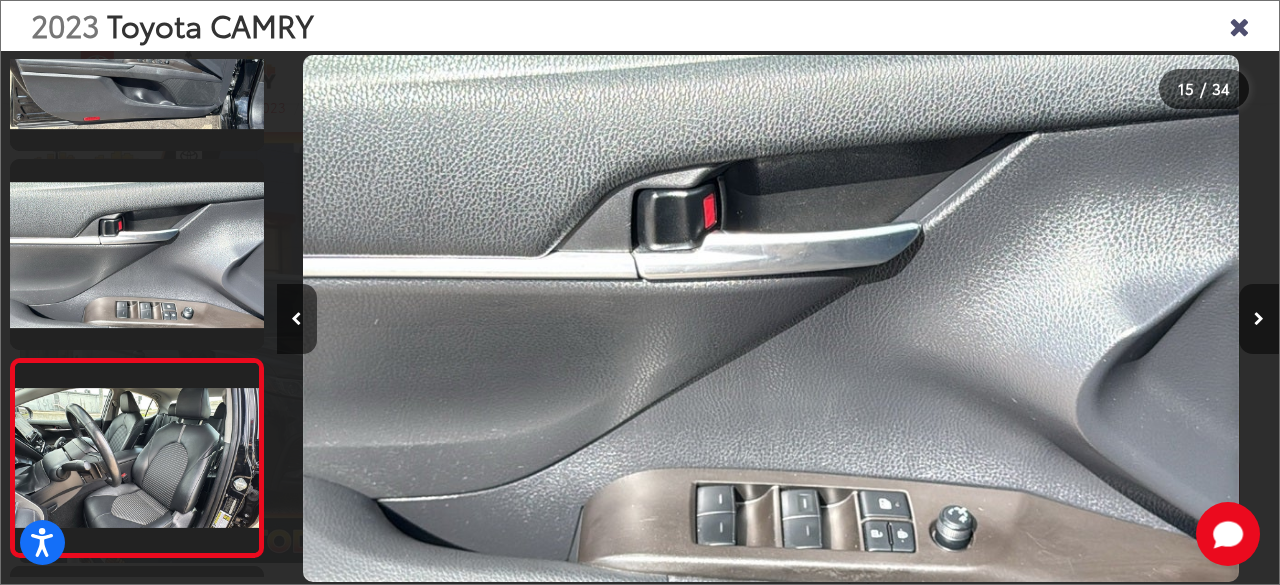 scroll, scrollTop: 0, scrollLeft: 13104, axis: horizontal 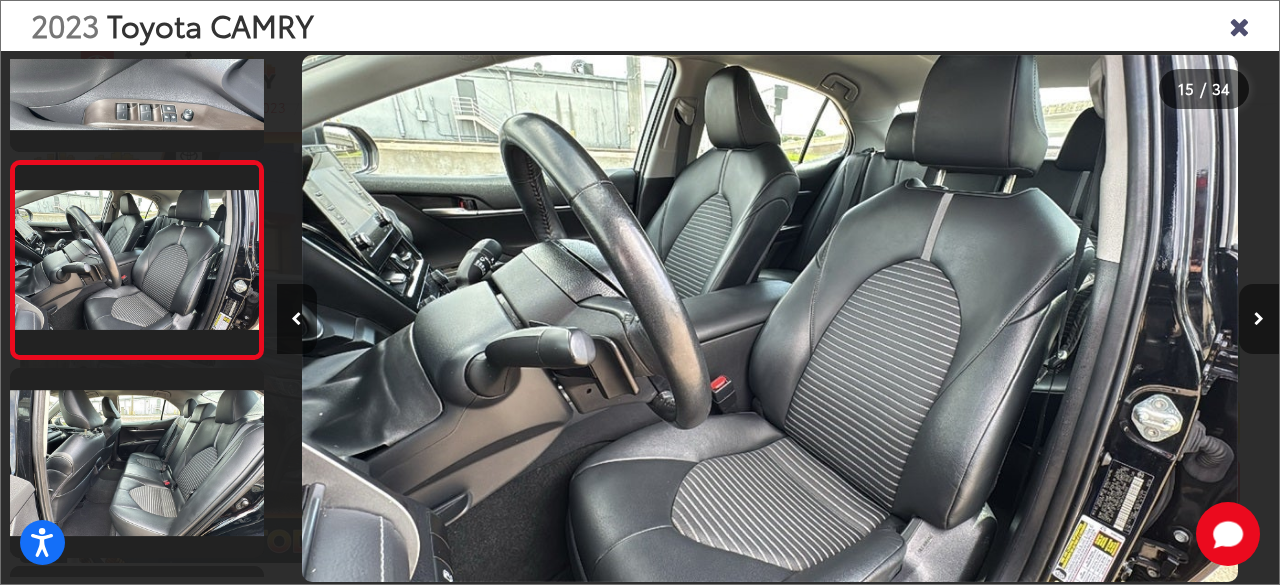 click at bounding box center [1259, 319] 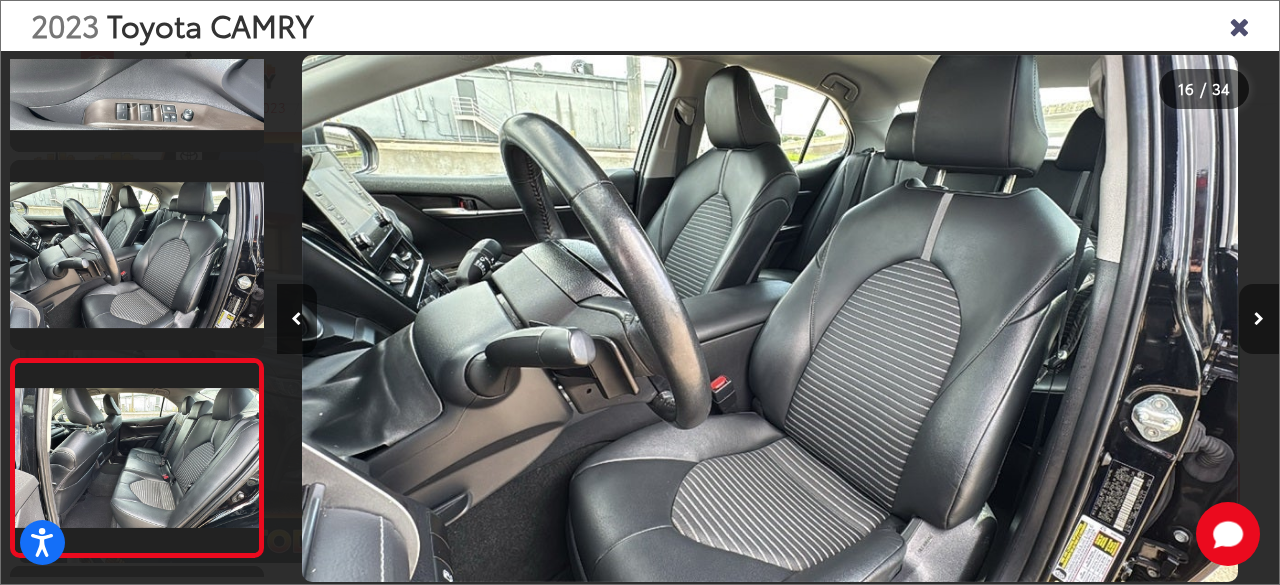 scroll, scrollTop: 0, scrollLeft: 14128, axis: horizontal 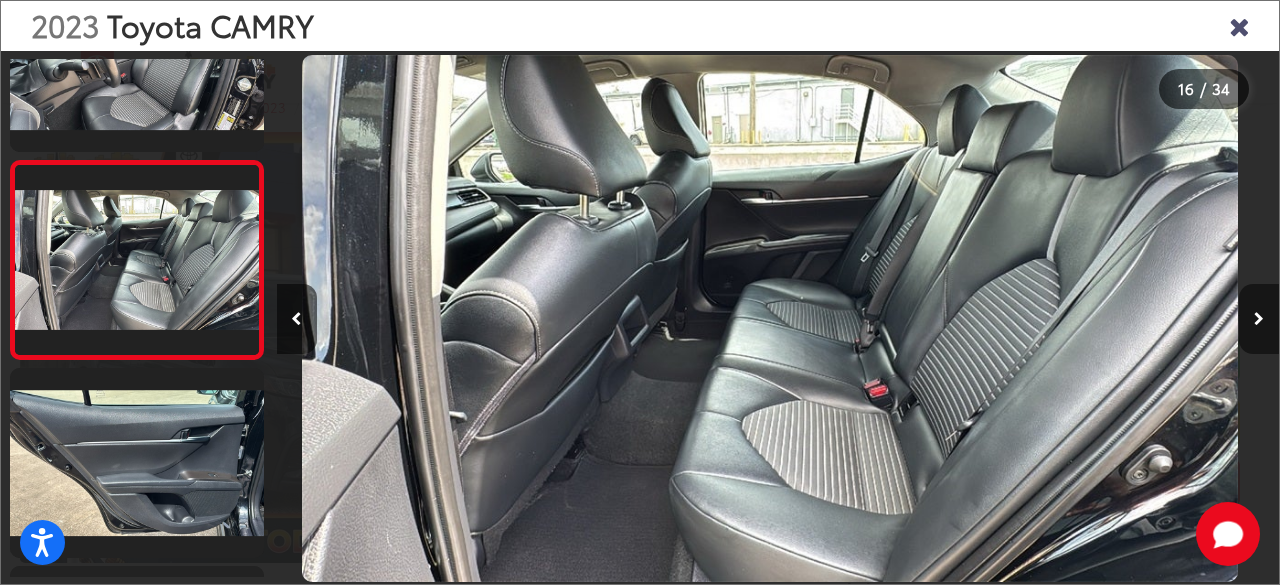 click at bounding box center [1259, 319] 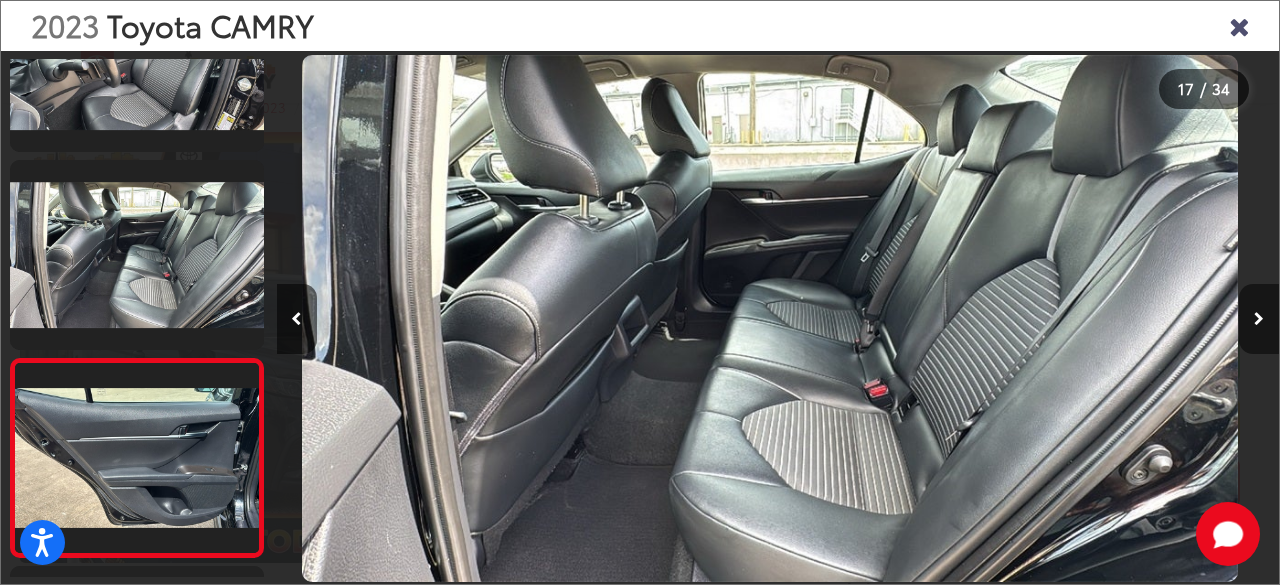 scroll, scrollTop: 0, scrollLeft: 15316, axis: horizontal 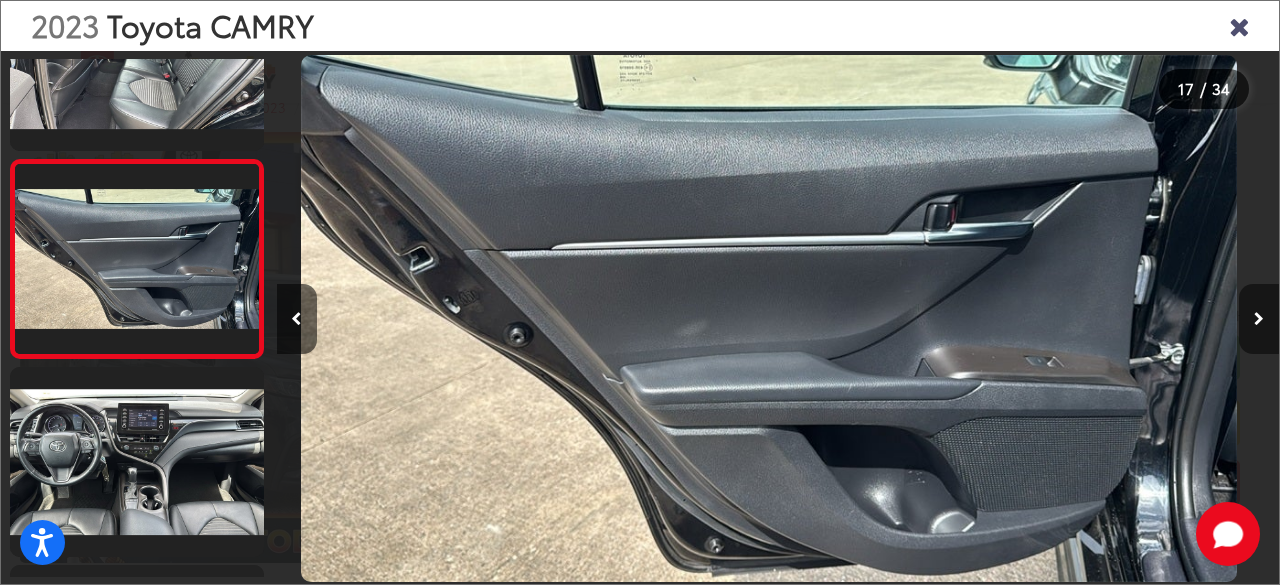 click at bounding box center [1259, 319] 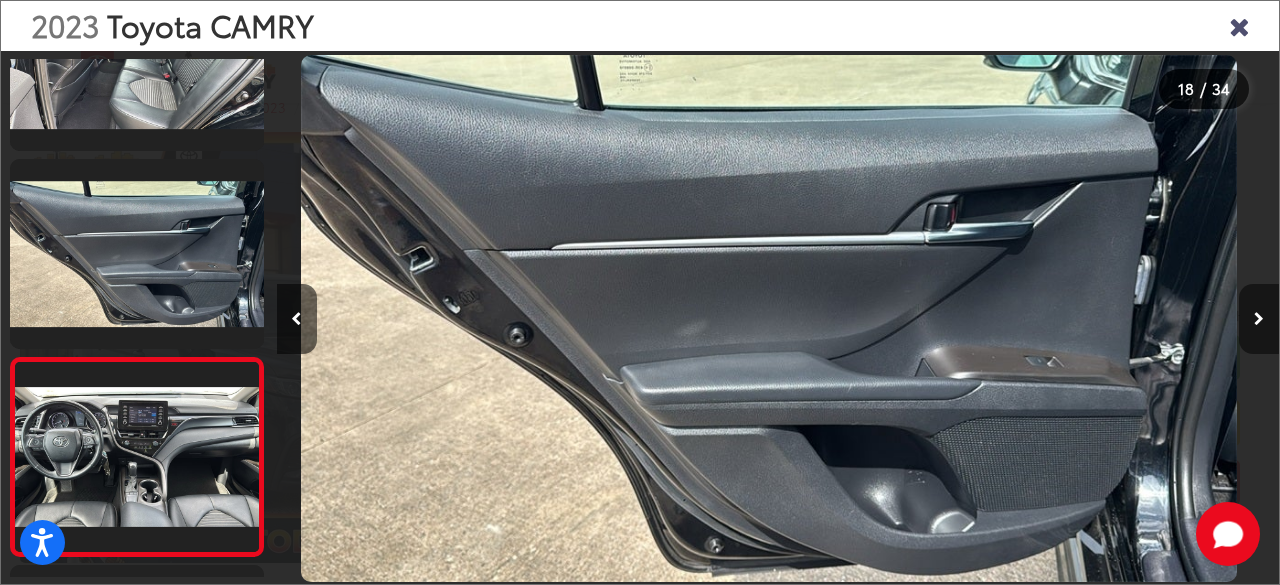 scroll, scrollTop: 0, scrollLeft: 16114, axis: horizontal 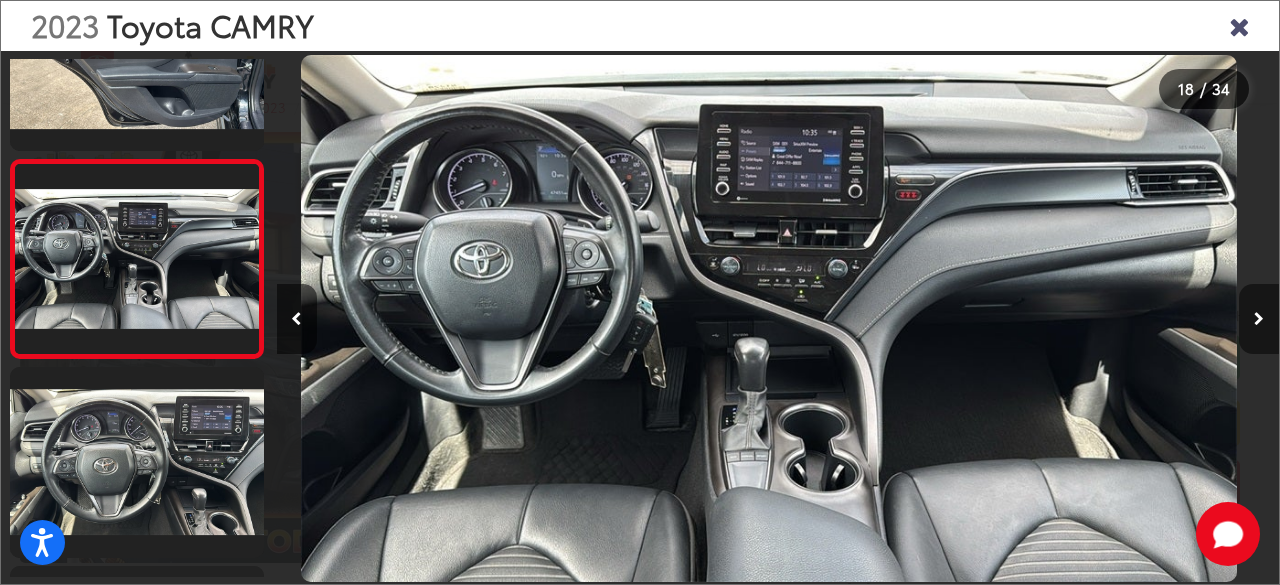 click at bounding box center [1259, 319] 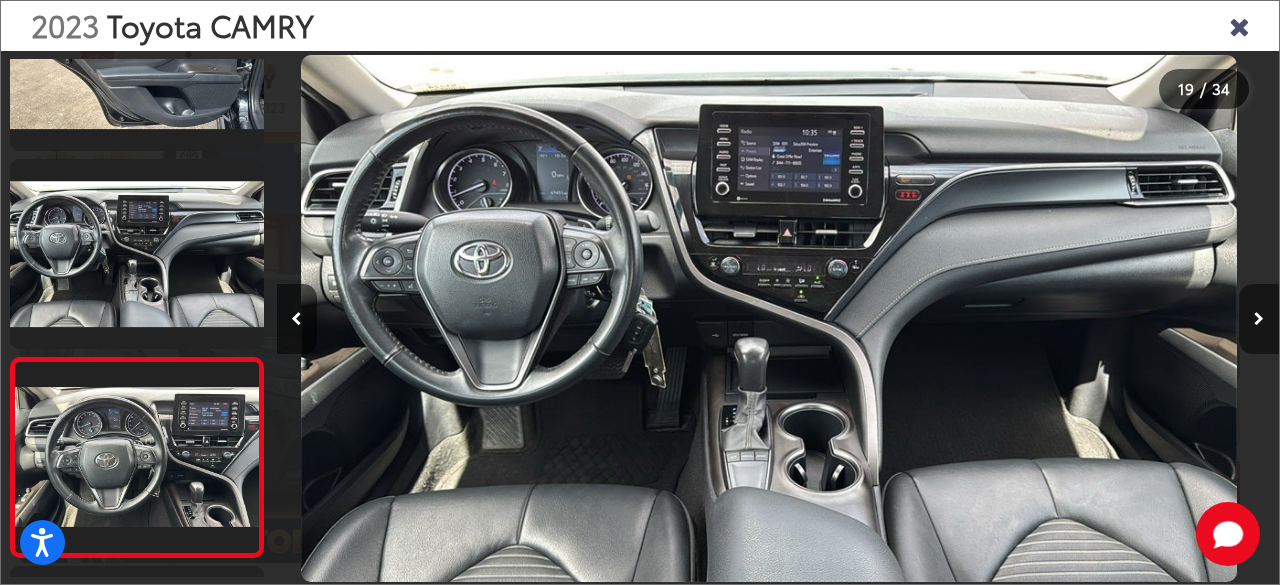 scroll, scrollTop: 0, scrollLeft: 17362, axis: horizontal 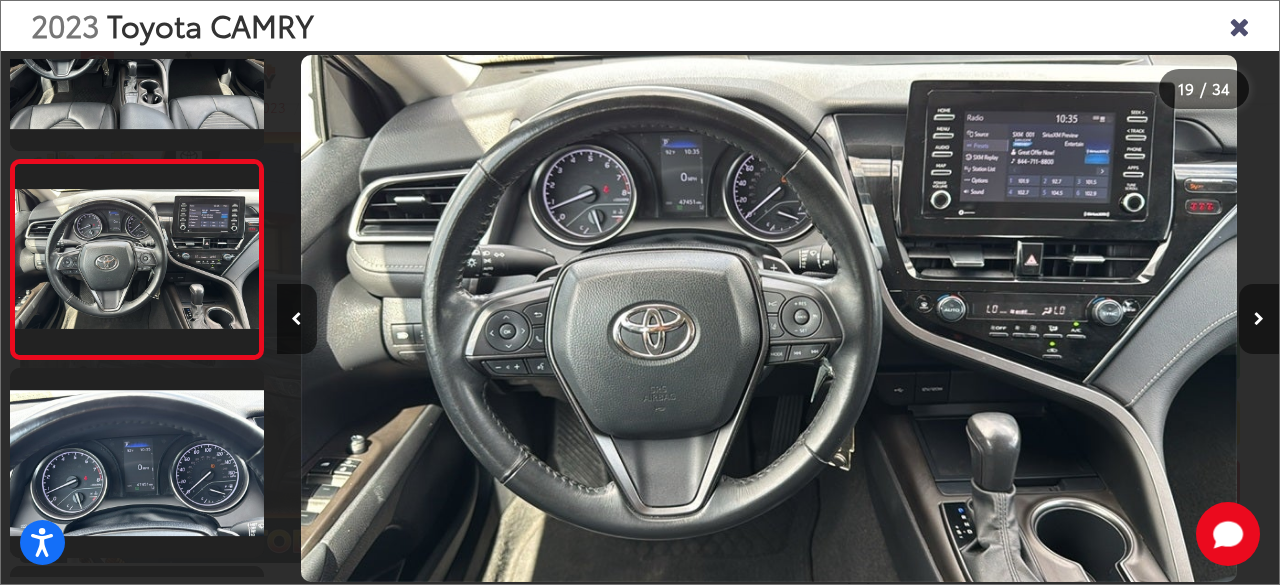 click at bounding box center [1259, 319] 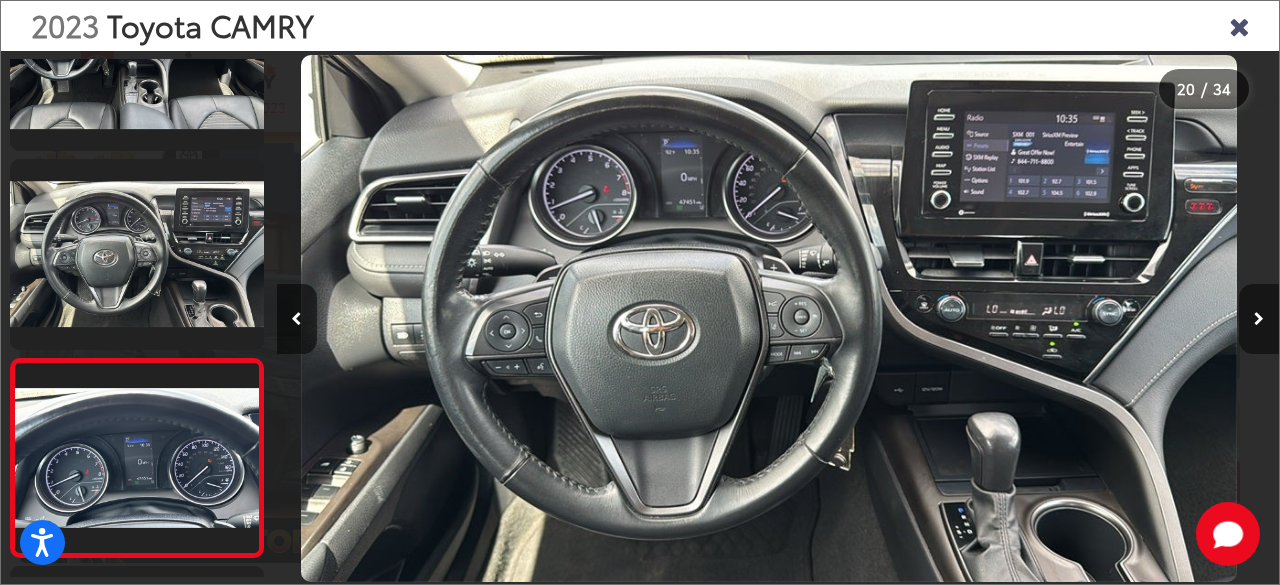 scroll, scrollTop: 0, scrollLeft: 18119, axis: horizontal 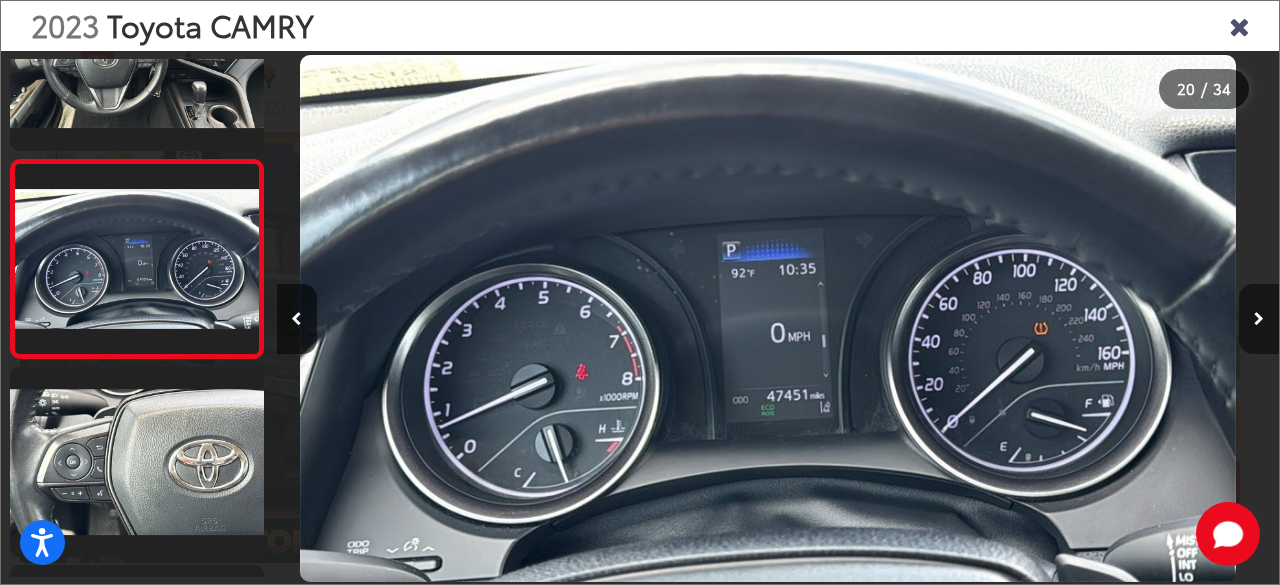 click at bounding box center (1259, 319) 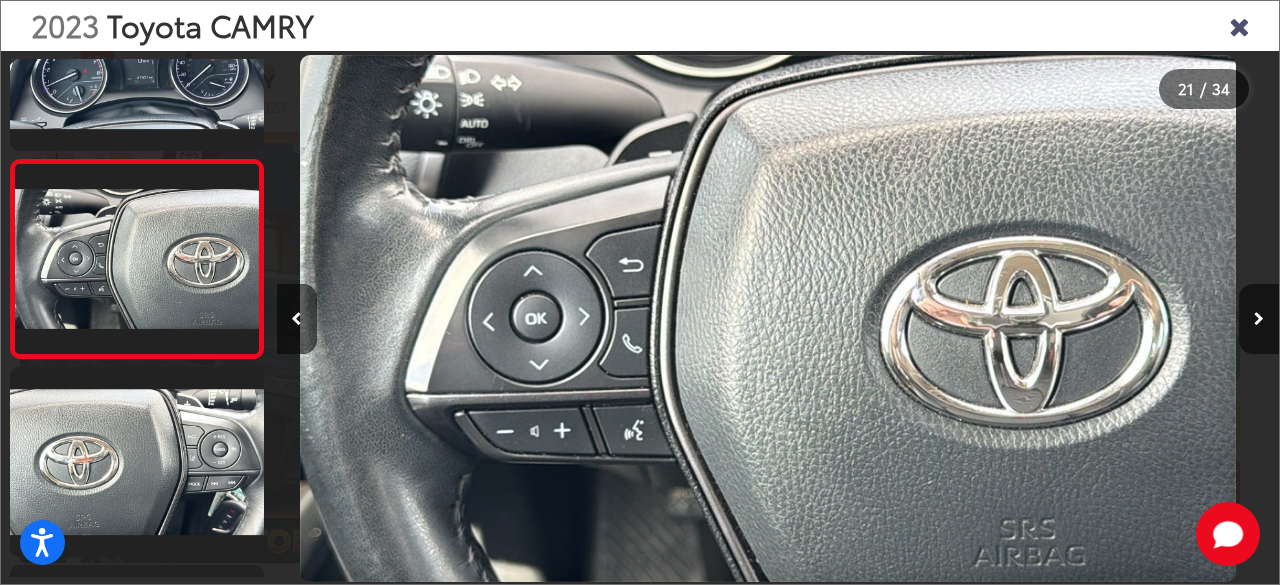 click at bounding box center [1239, 25] 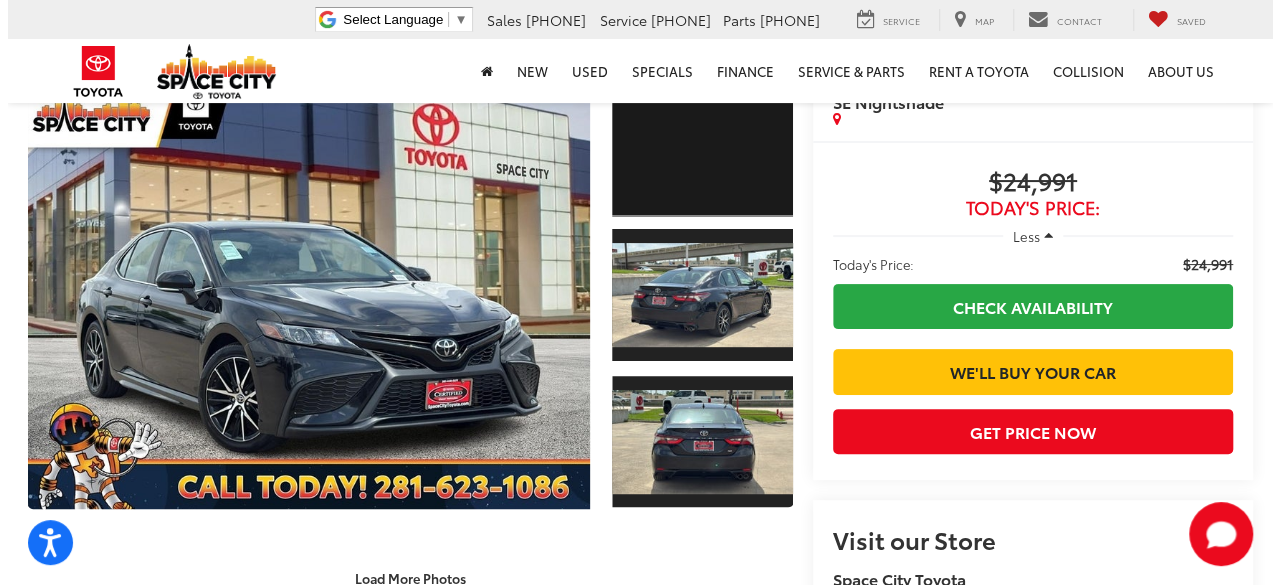 scroll, scrollTop: 98, scrollLeft: 0, axis: vertical 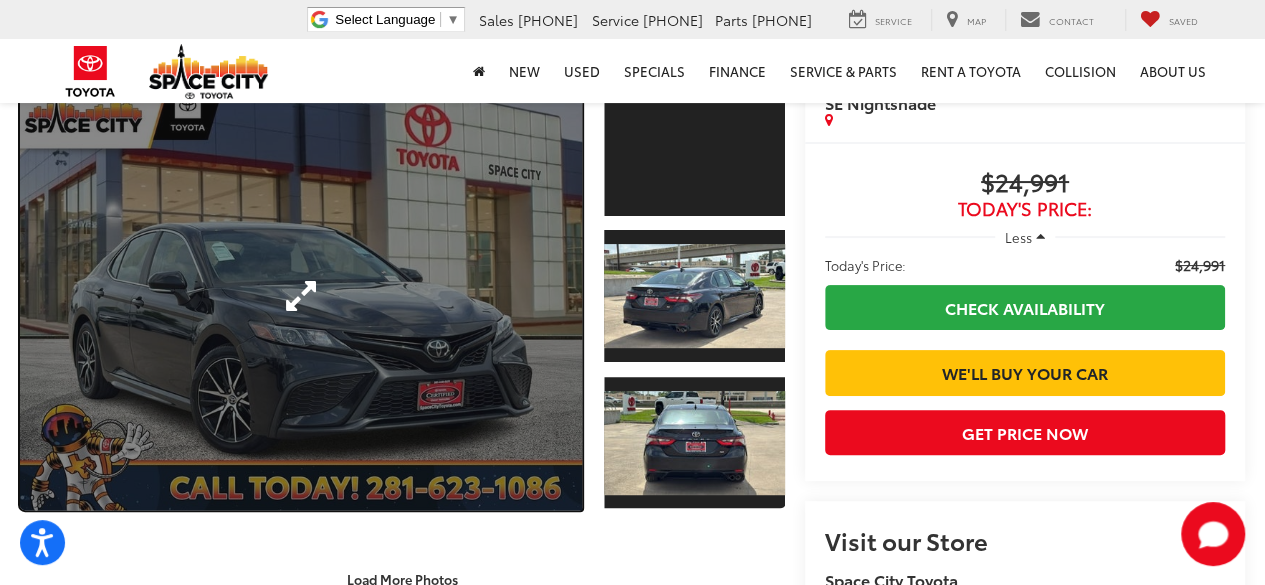 click at bounding box center (301, 296) 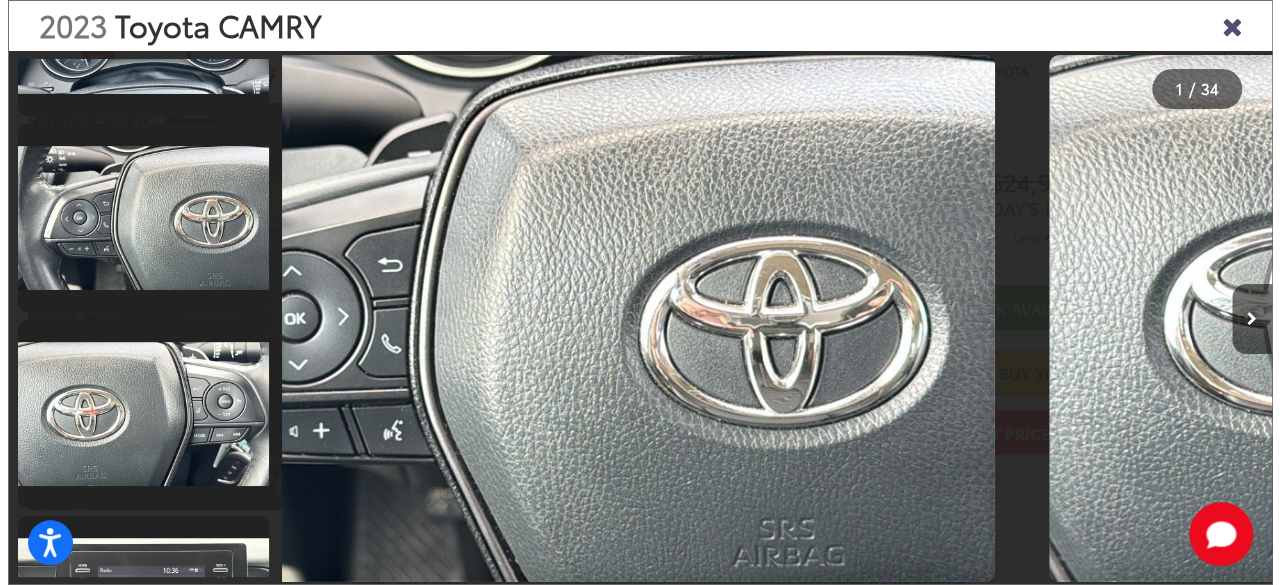 scroll, scrollTop: 0, scrollLeft: 0, axis: both 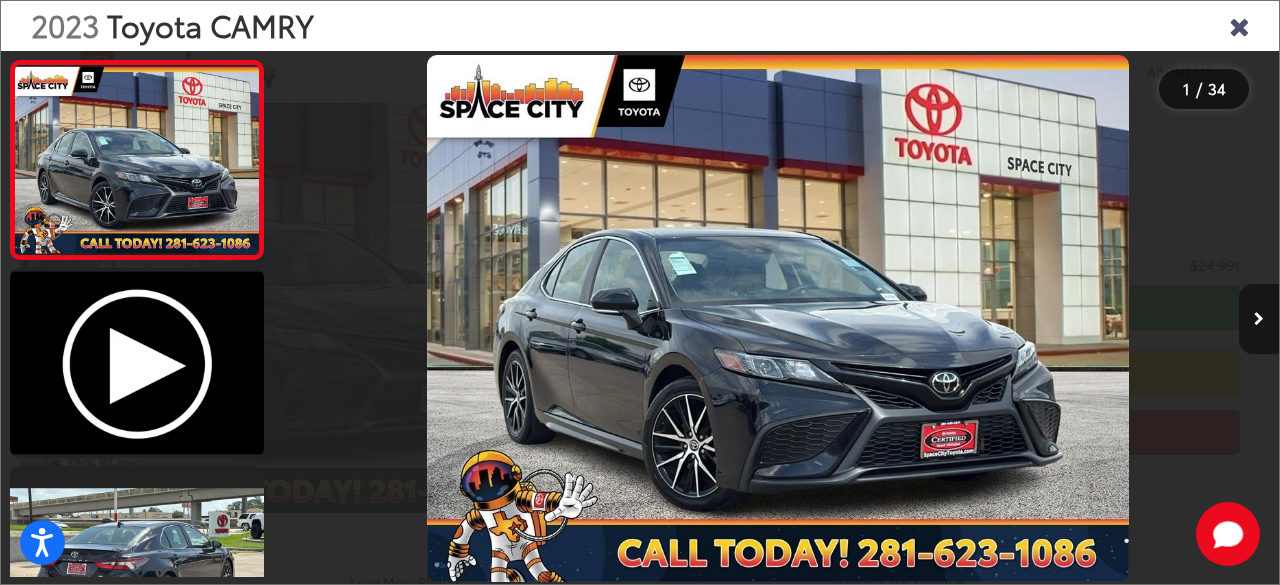 click at bounding box center [1259, 319] 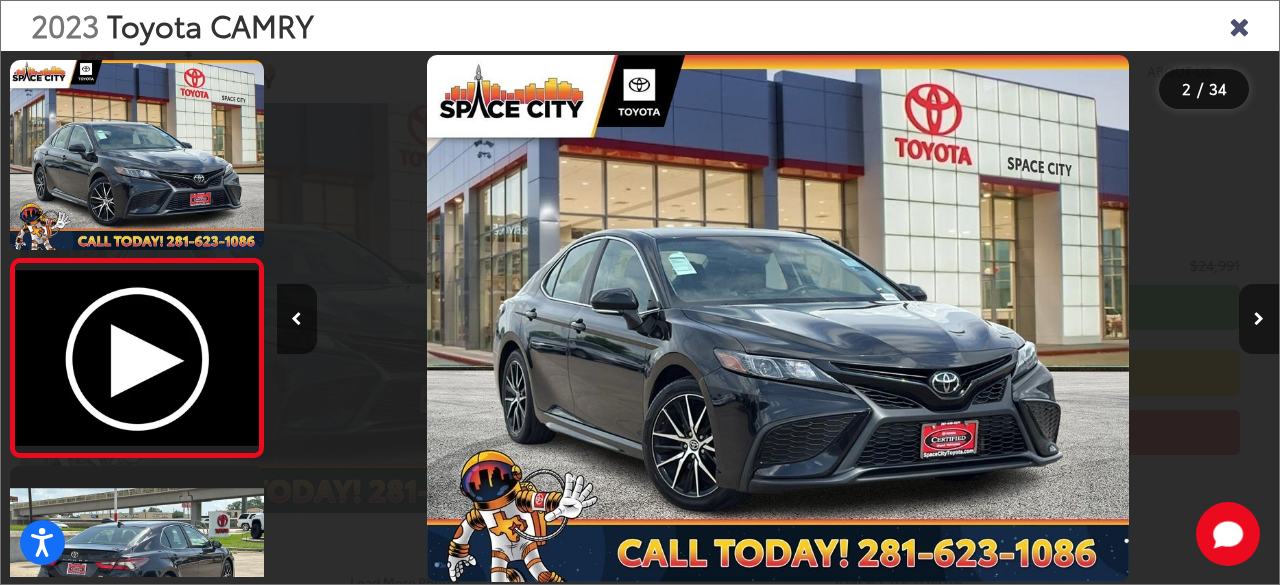scroll, scrollTop: 0, scrollLeft: 353, axis: horizontal 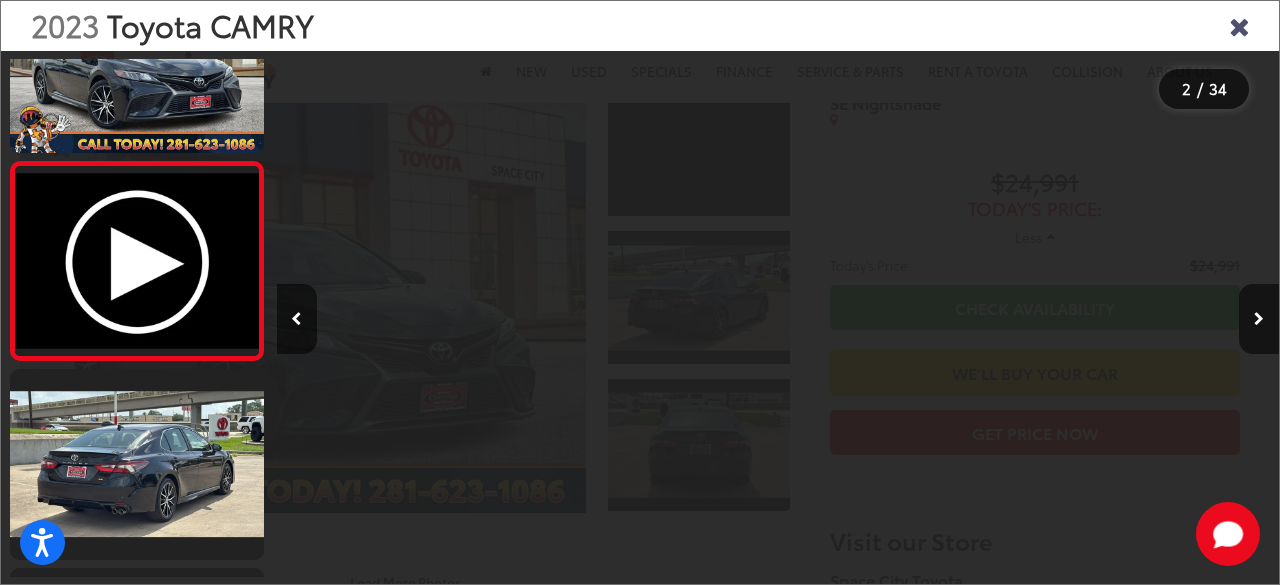 click at bounding box center [1239, 25] 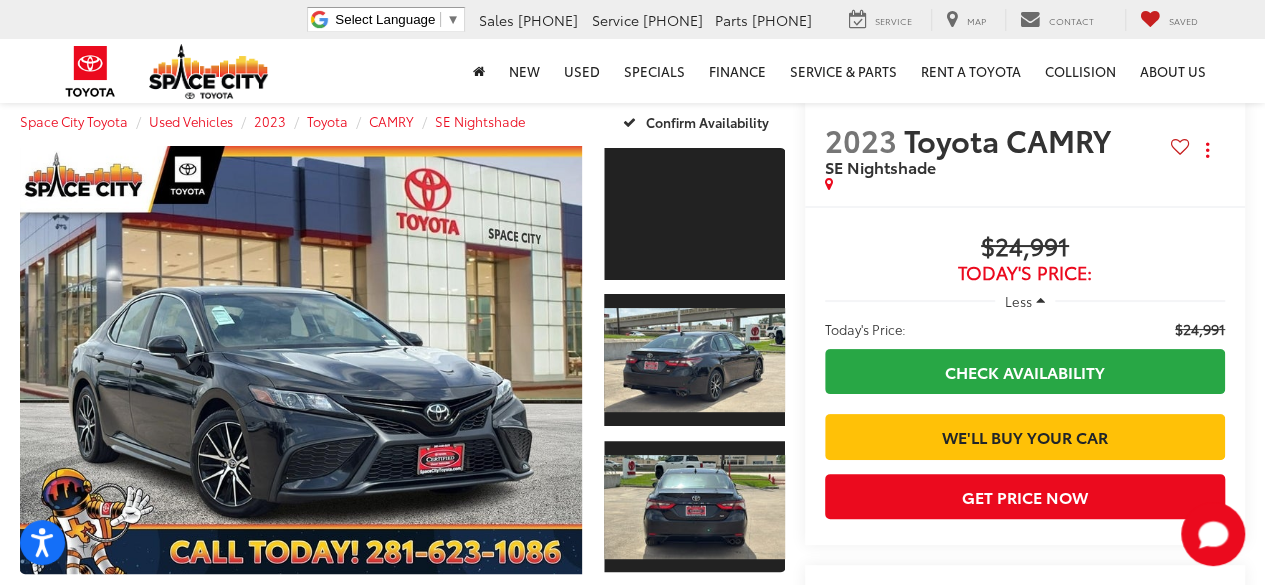 scroll, scrollTop: 7, scrollLeft: 0, axis: vertical 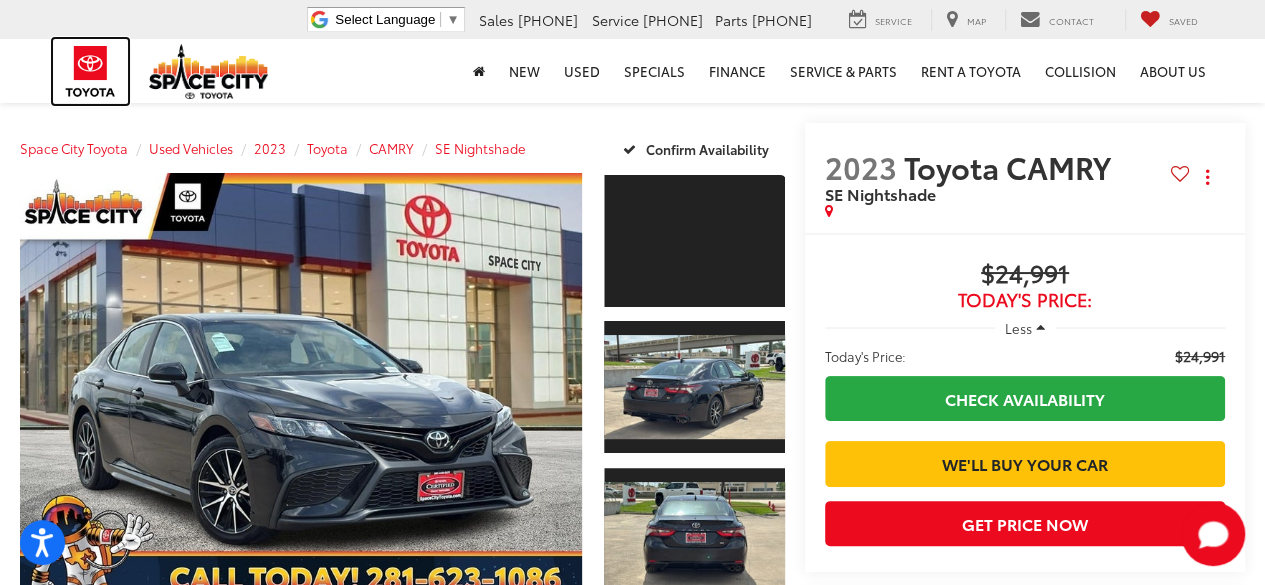 click at bounding box center [90, 71] 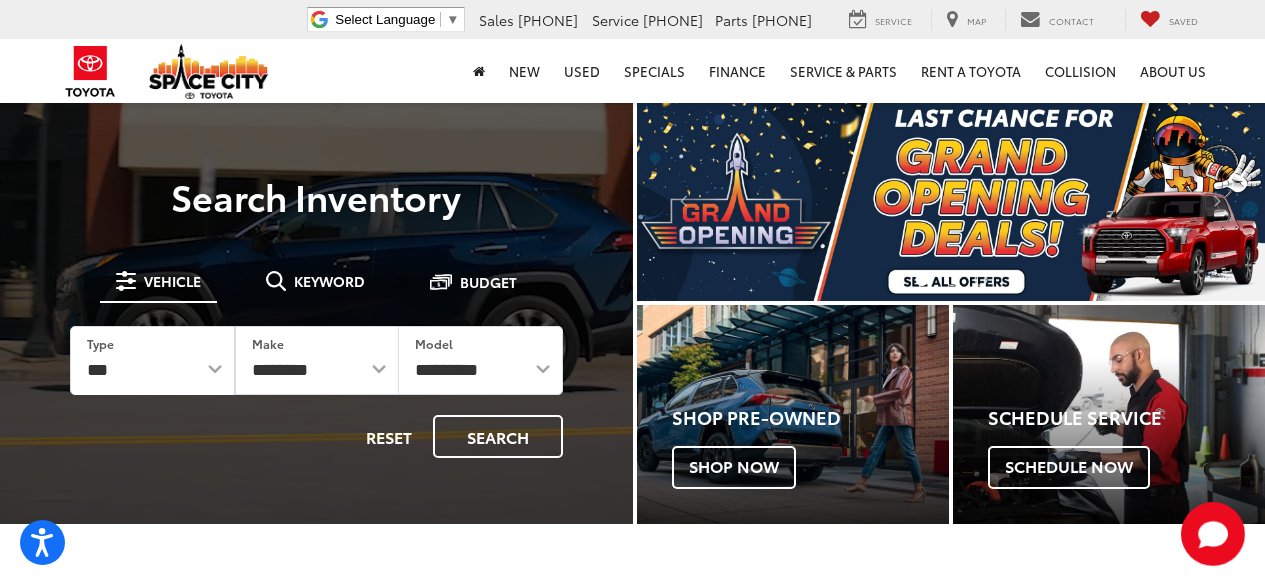 scroll, scrollTop: 0, scrollLeft: 0, axis: both 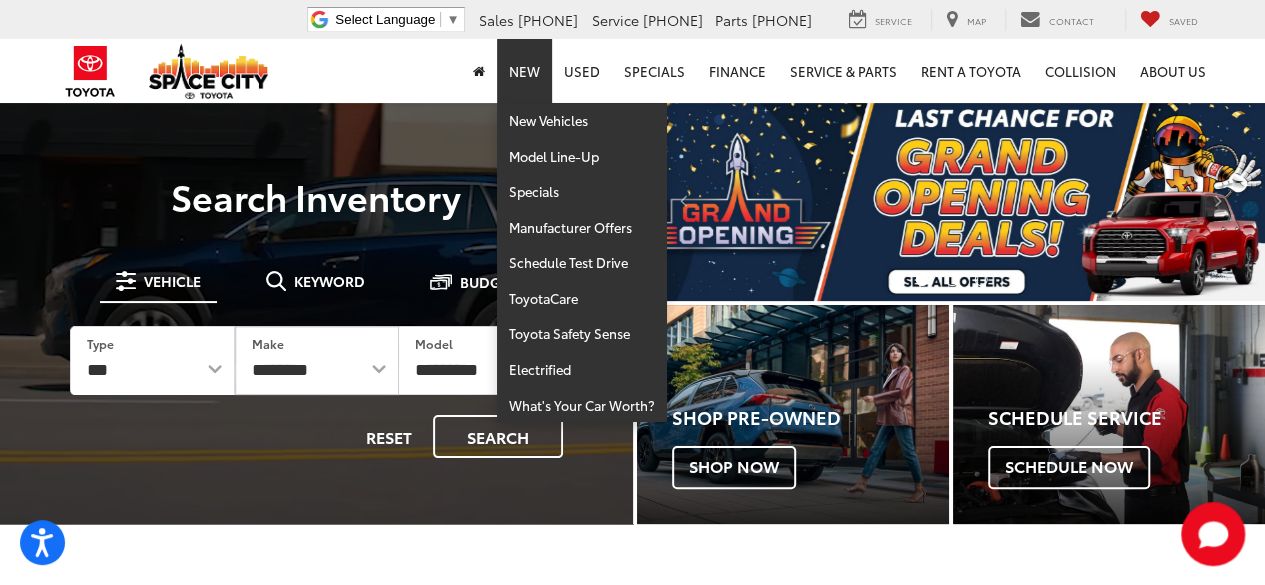 click on "New" at bounding box center (524, 71) 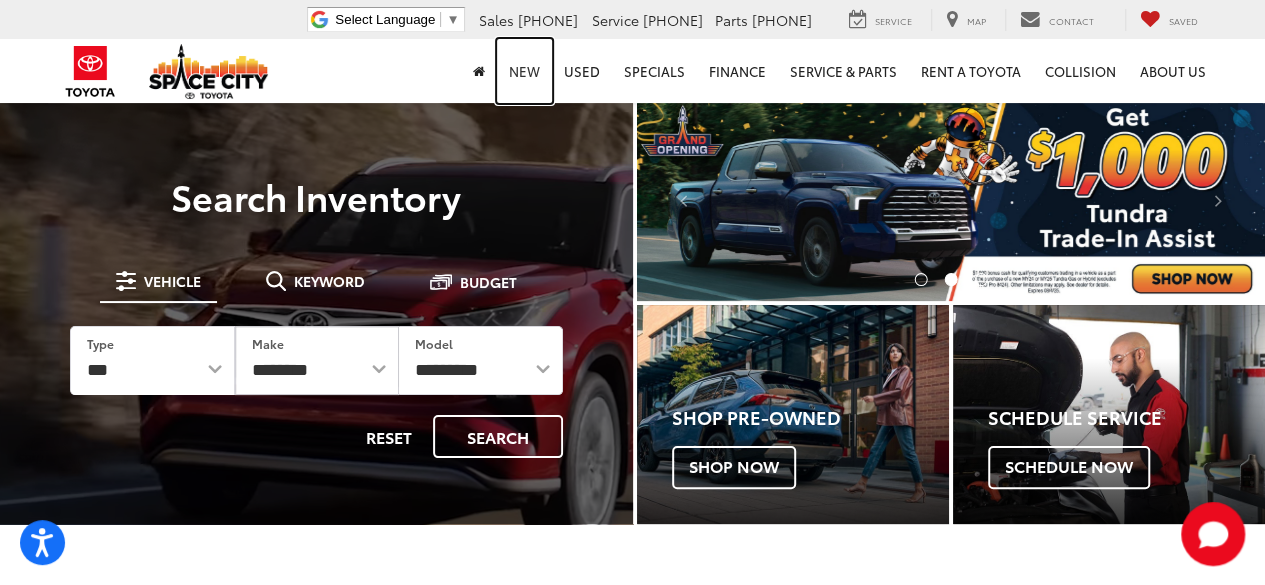 click on "New" at bounding box center (524, 71) 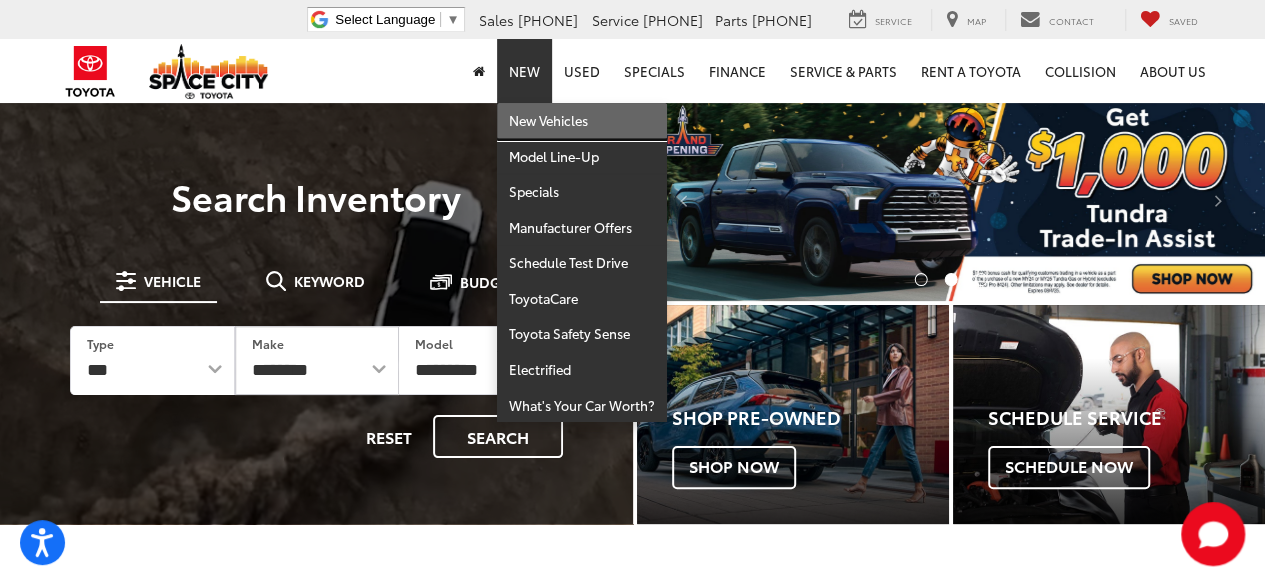 click on "New Vehicles" at bounding box center [582, 121] 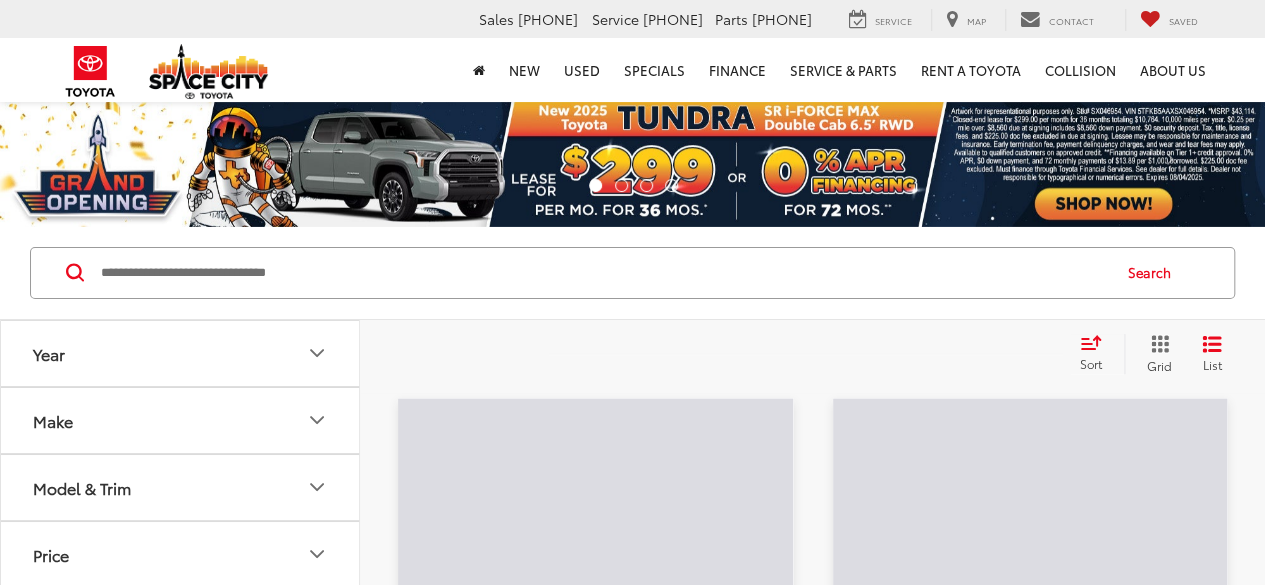 scroll, scrollTop: 120, scrollLeft: 0, axis: vertical 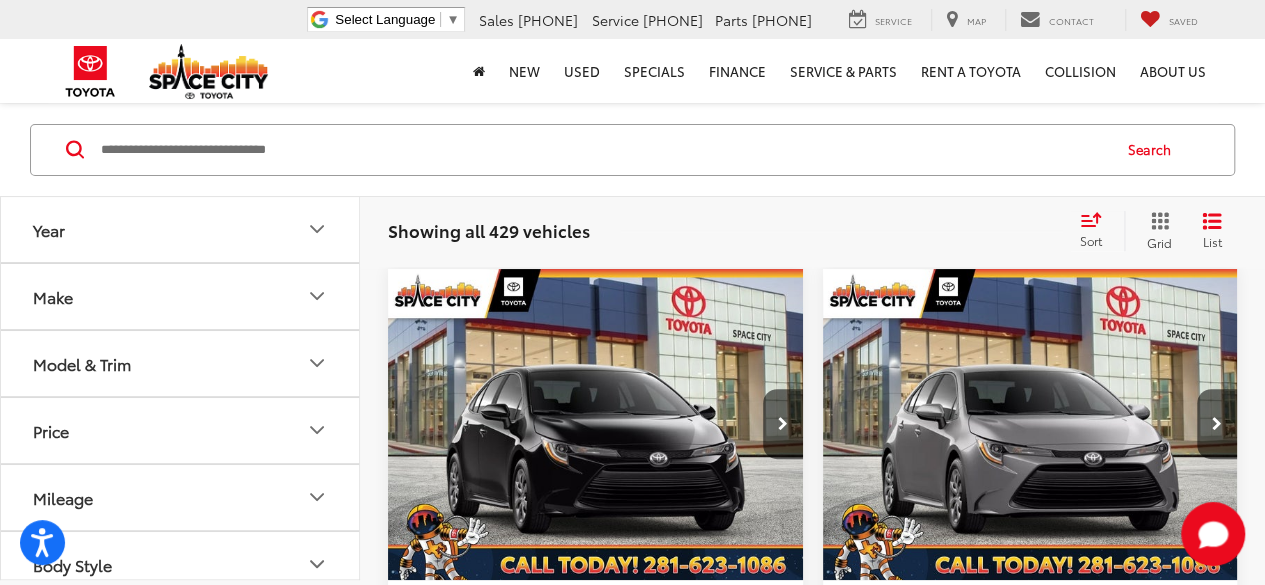 click on "Make" at bounding box center (181, 296) 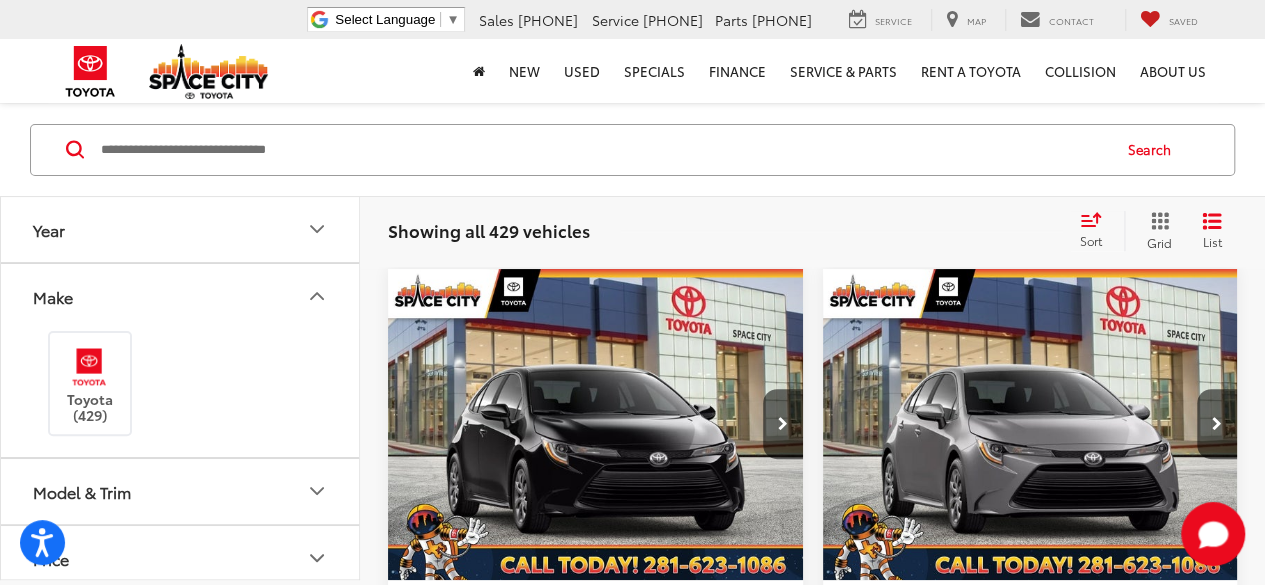 scroll, scrollTop: 122, scrollLeft: 0, axis: vertical 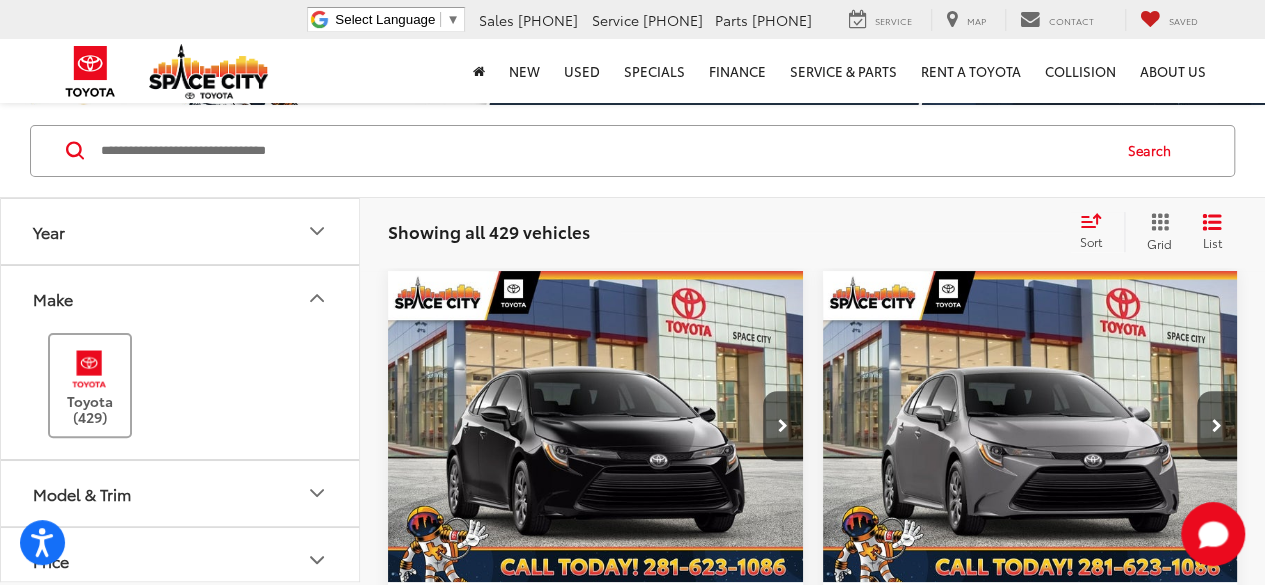 click at bounding box center (89, 368) 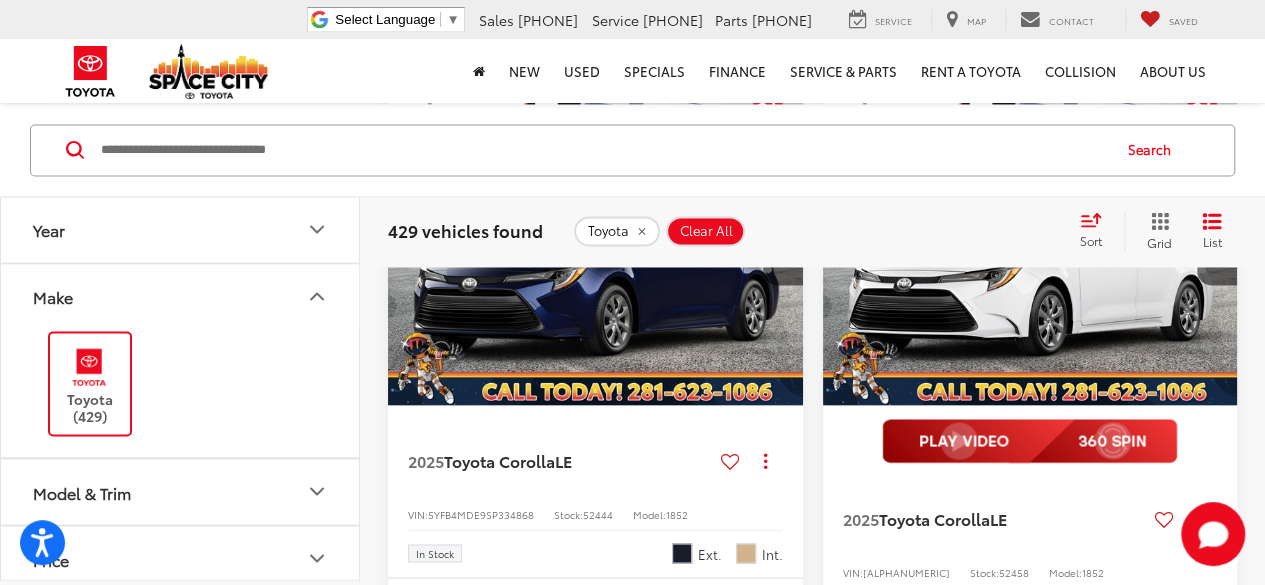 scroll, scrollTop: 1475, scrollLeft: 0, axis: vertical 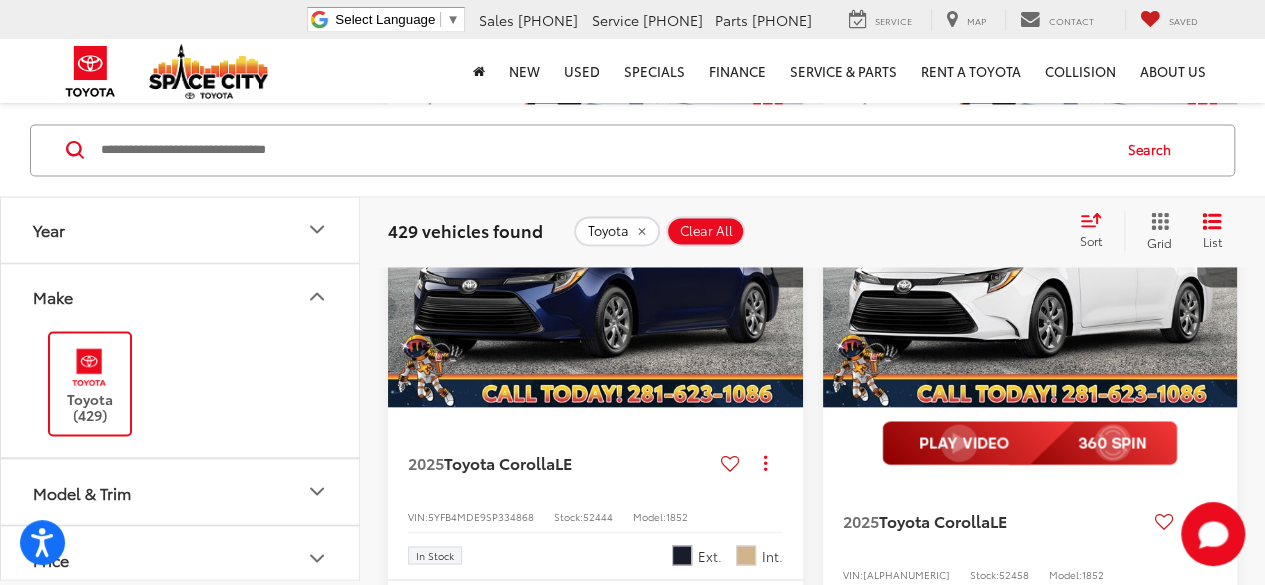 click on "Model & Trim" at bounding box center (181, 491) 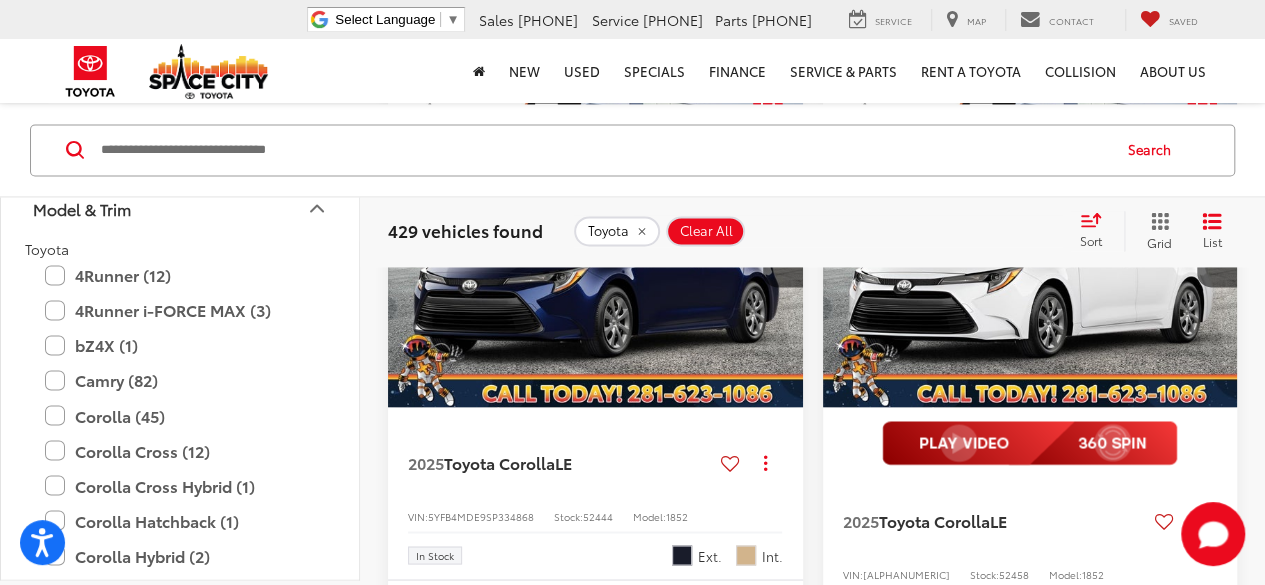 scroll, scrollTop: 294, scrollLeft: 0, axis: vertical 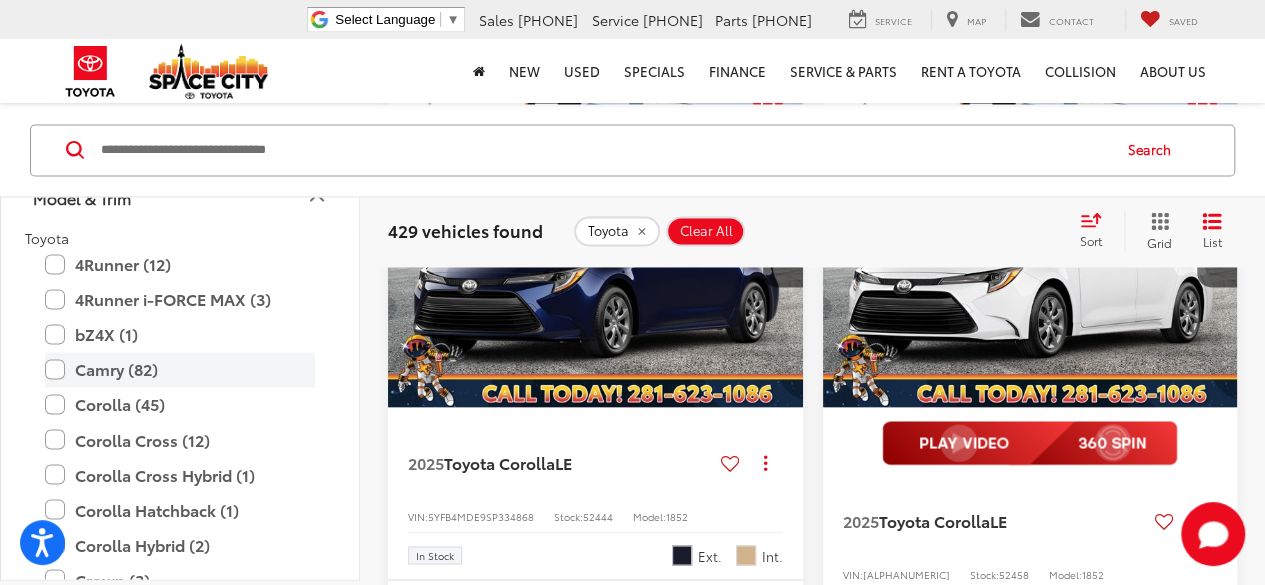click on "Camry (82)" at bounding box center (180, 369) 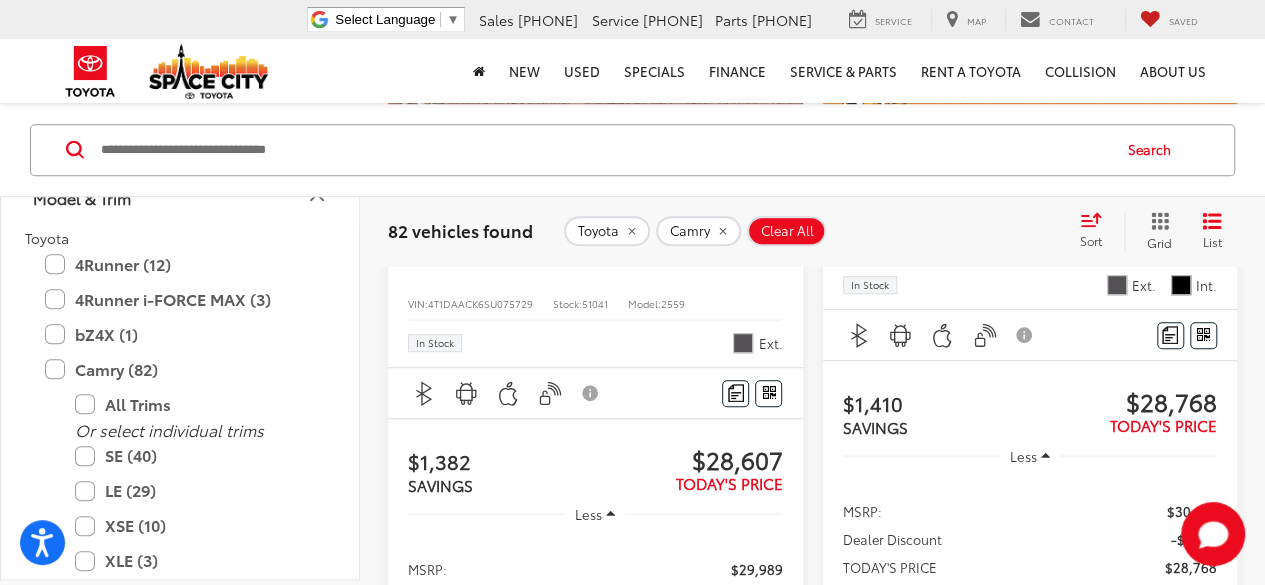 scroll, scrollTop: 568, scrollLeft: 0, axis: vertical 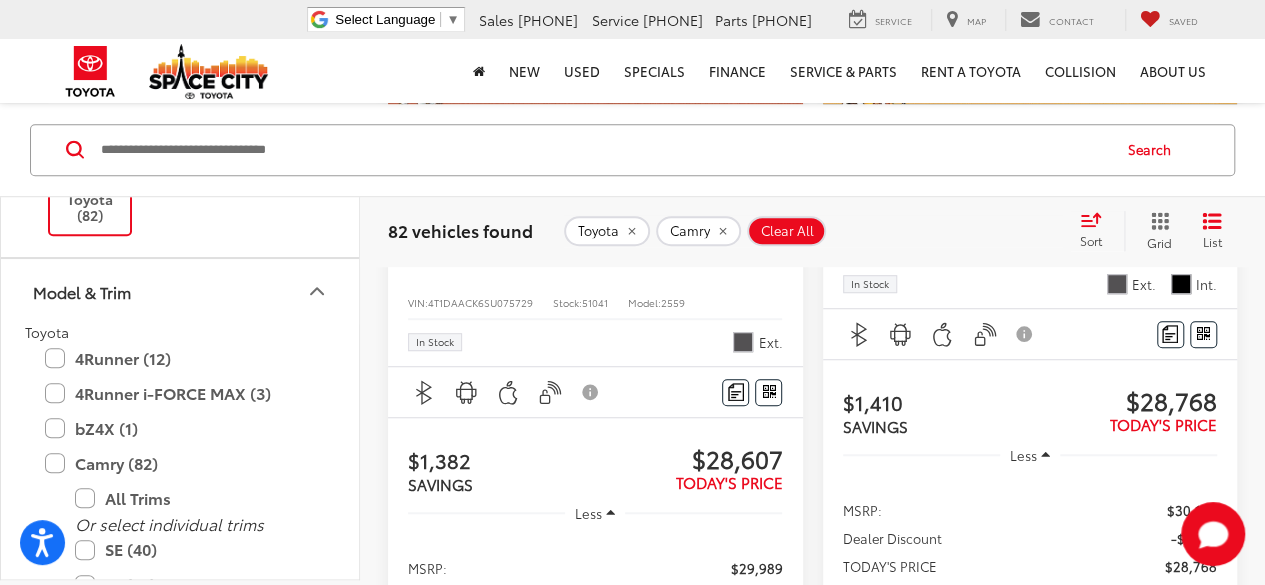 click on "Model & Trim" at bounding box center [181, 291] 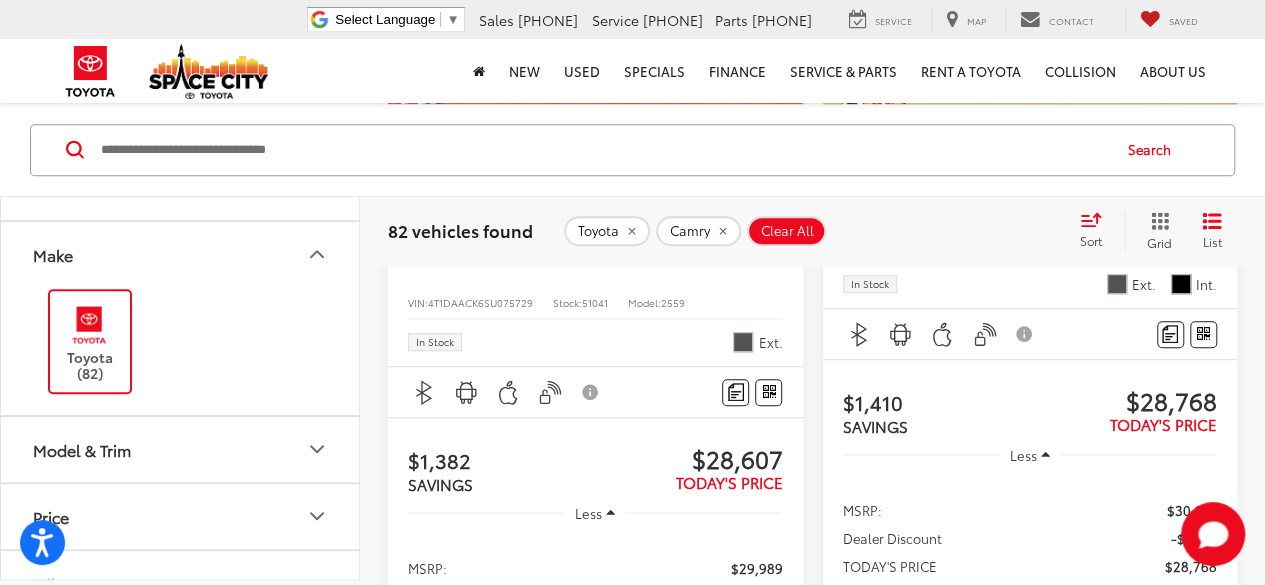 scroll, scrollTop: 41, scrollLeft: 0, axis: vertical 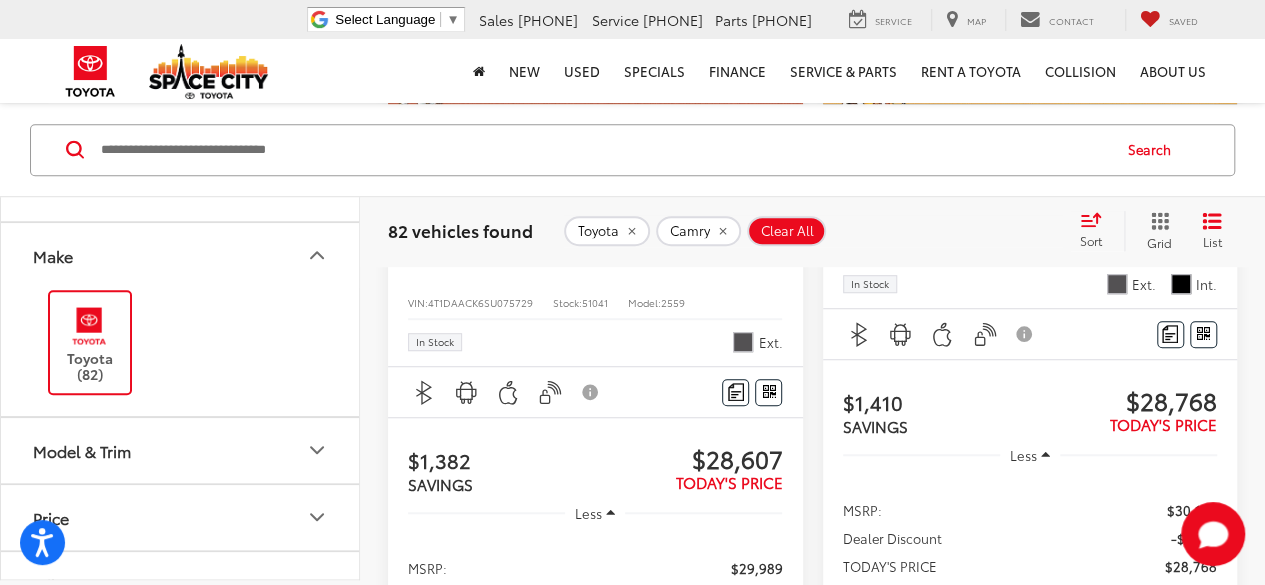 click 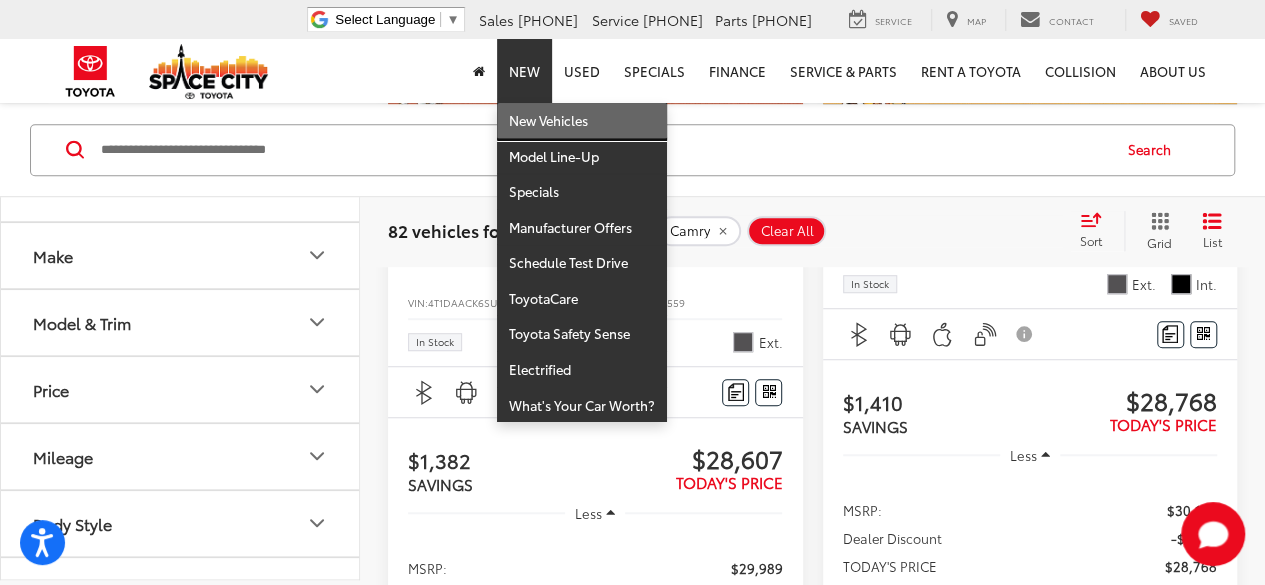 click on "New Vehicles" at bounding box center [582, 121] 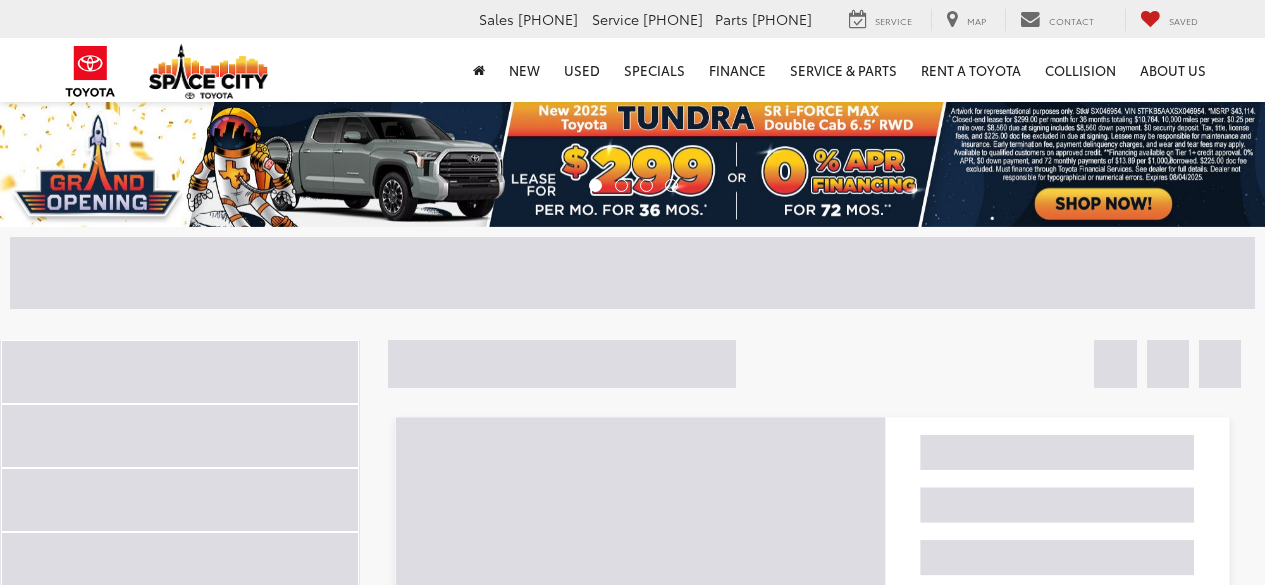 scroll, scrollTop: 0, scrollLeft: 0, axis: both 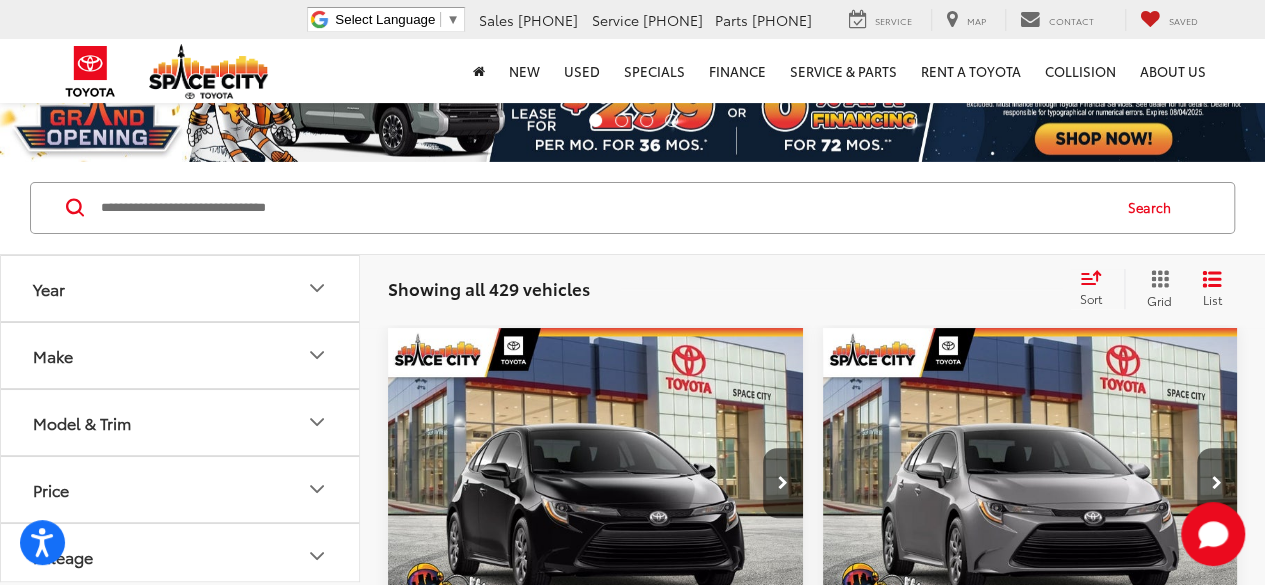 click 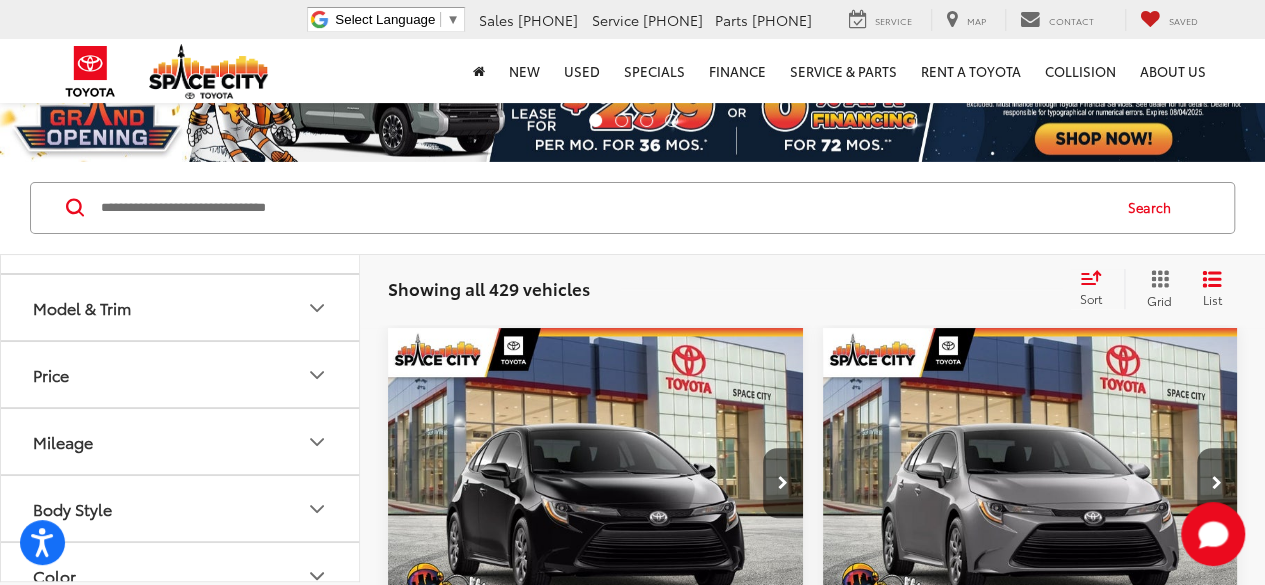 scroll, scrollTop: 196, scrollLeft: 0, axis: vertical 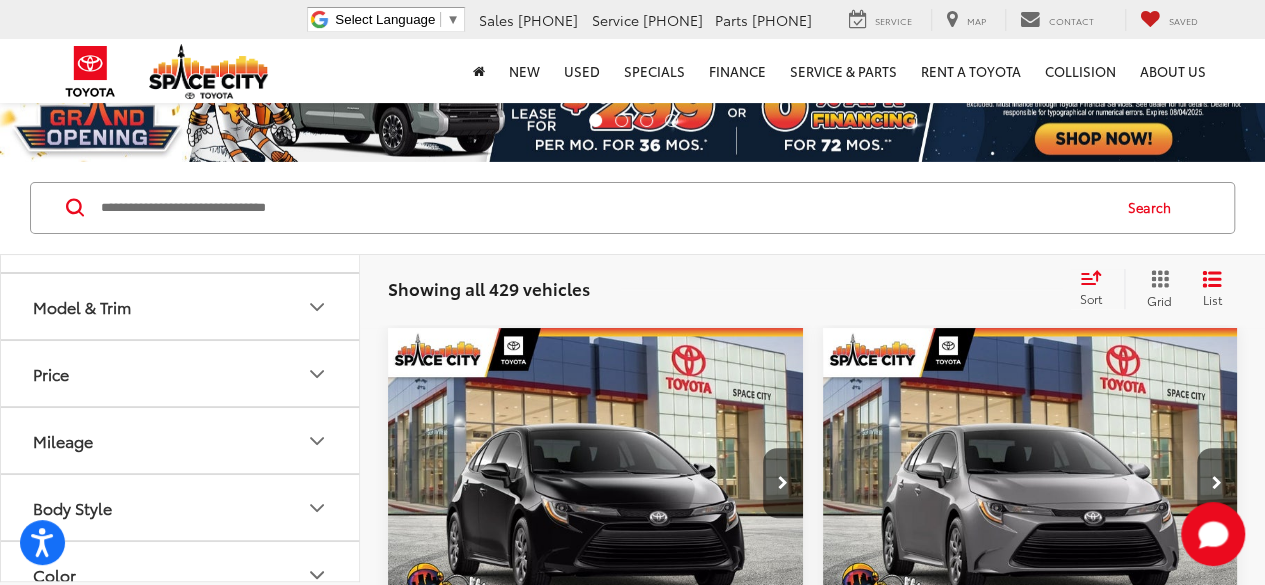 click on "Model & Trim" at bounding box center (181, 306) 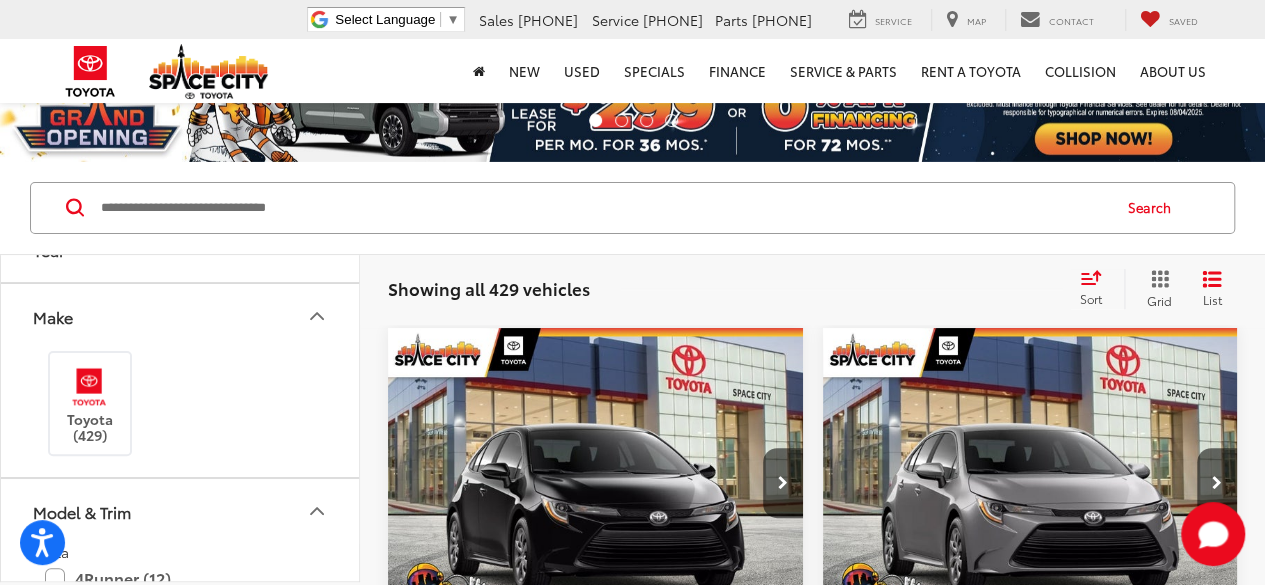 scroll, scrollTop: 38, scrollLeft: 0, axis: vertical 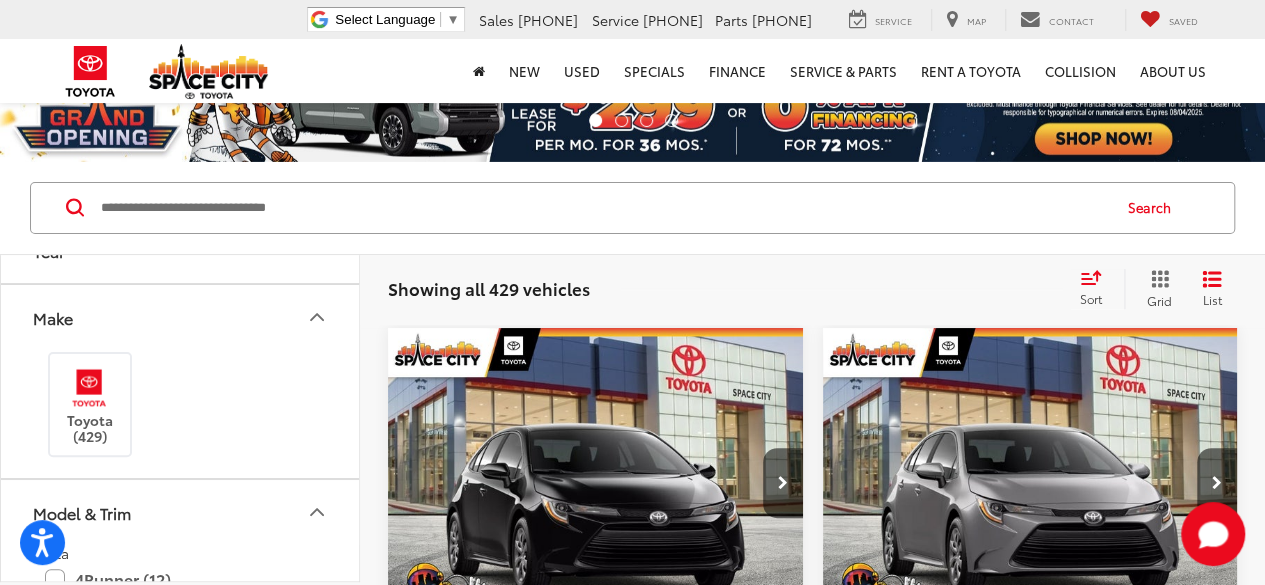 click on "Make" at bounding box center [181, 317] 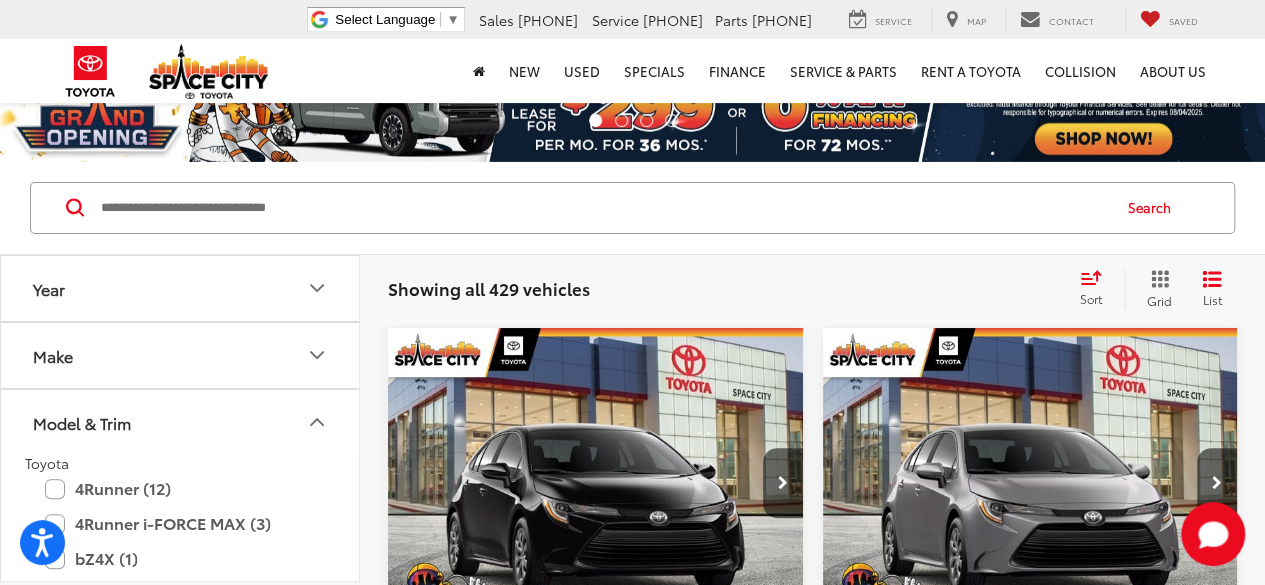 scroll, scrollTop: 1, scrollLeft: 0, axis: vertical 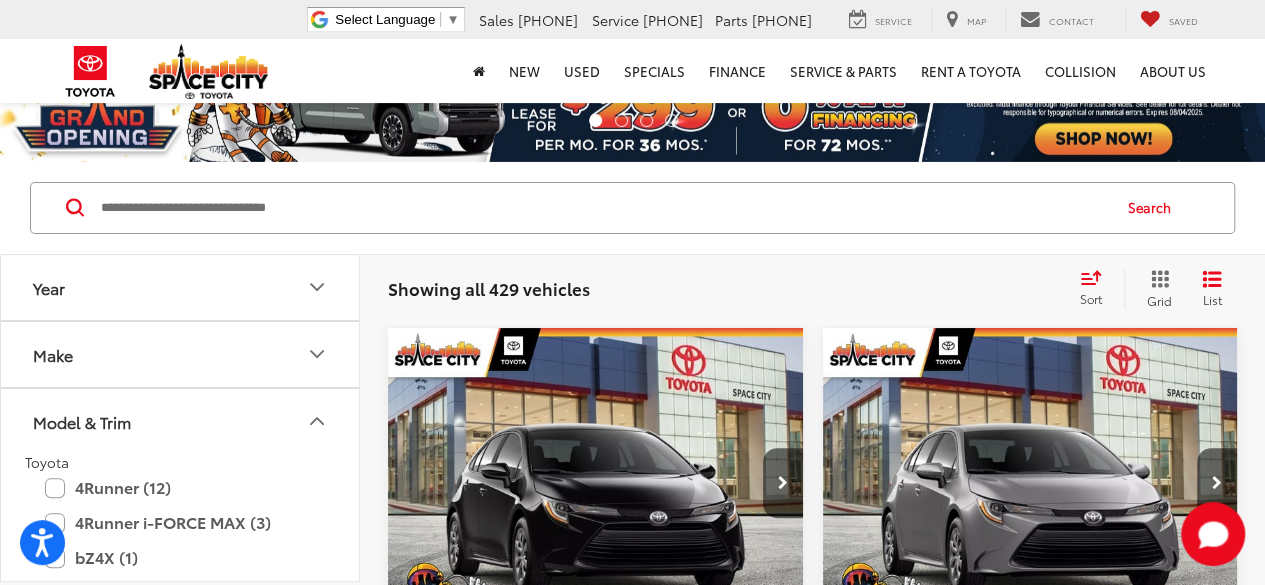 click on "Model & Trim" at bounding box center [82, 421] 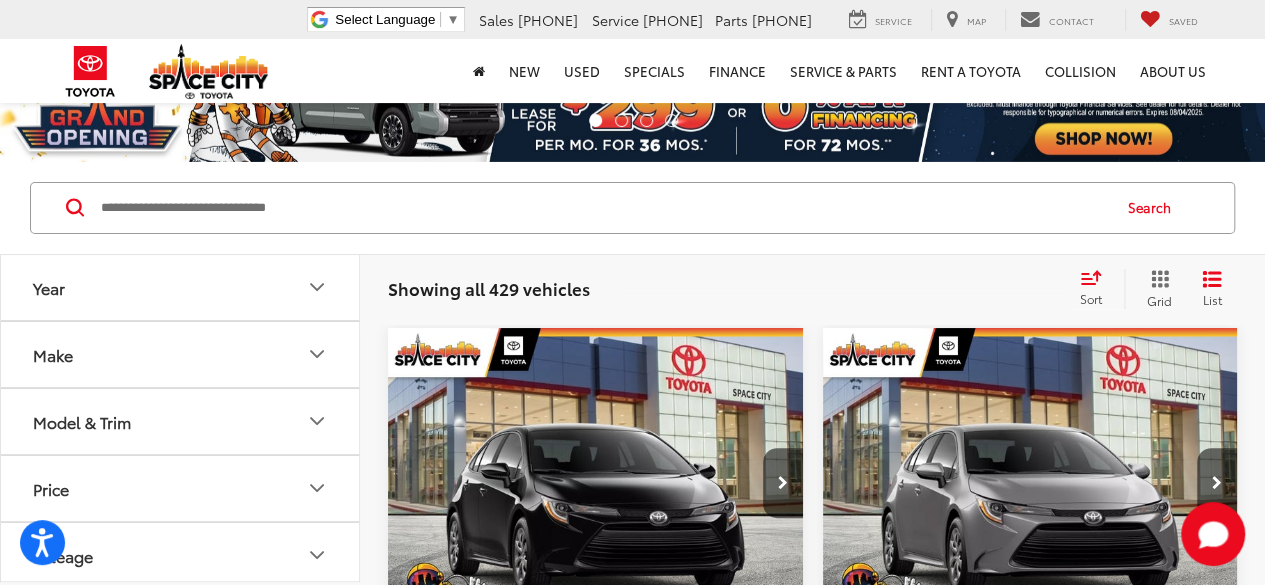 click on "Model & Trim" at bounding box center (82, 421) 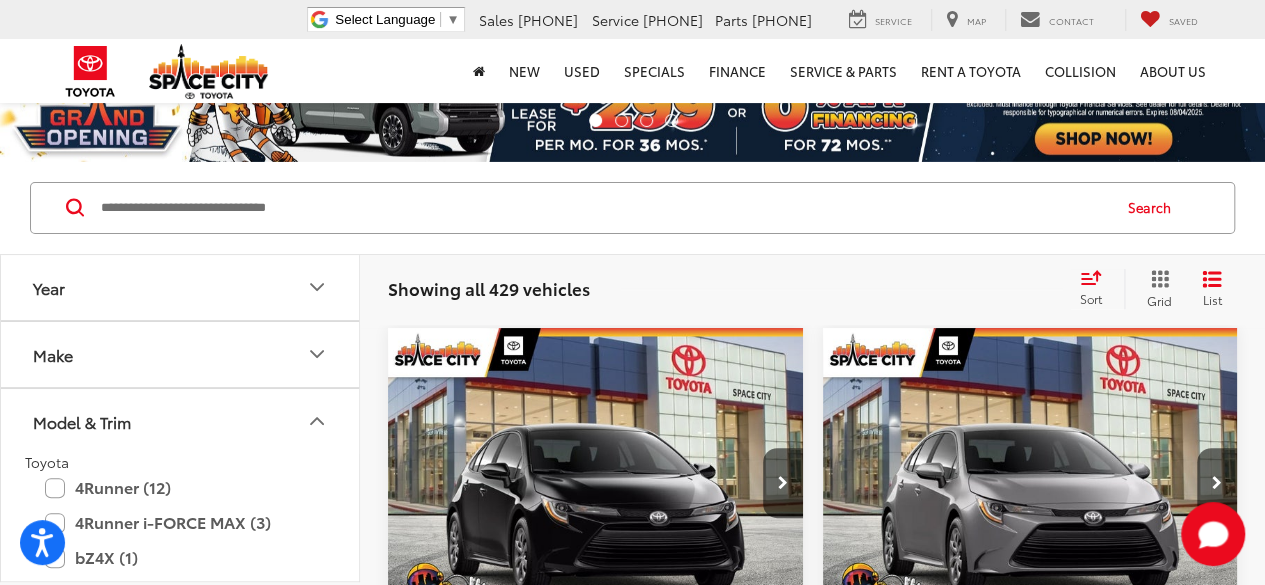 click on "Model & Trim" at bounding box center (181, 421) 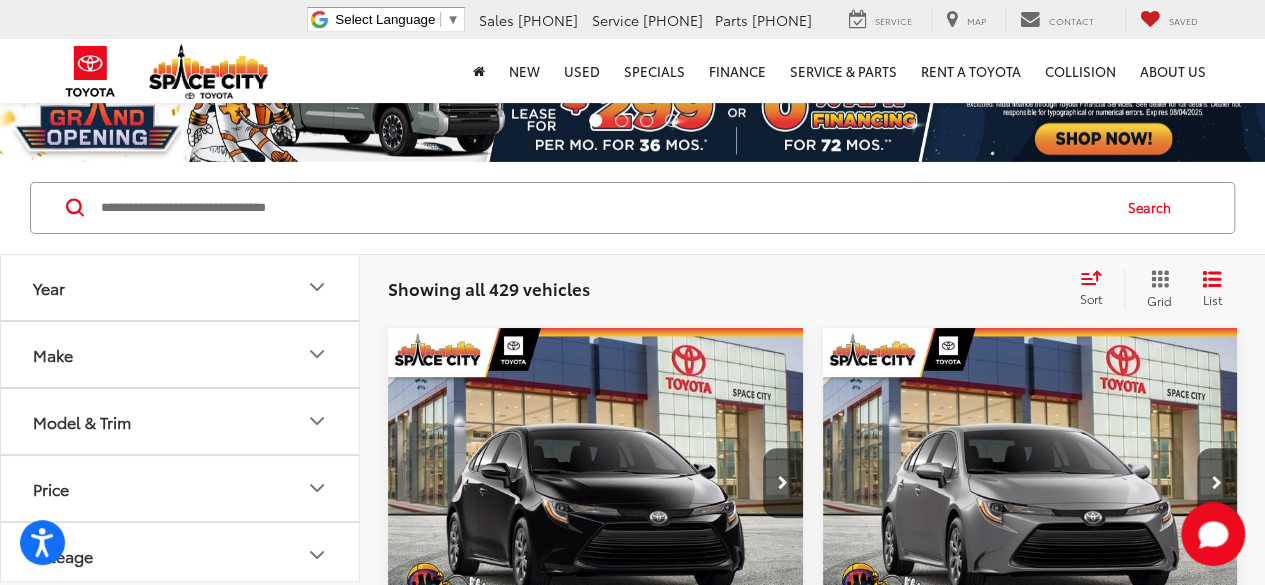 click on "Price" at bounding box center [181, 488] 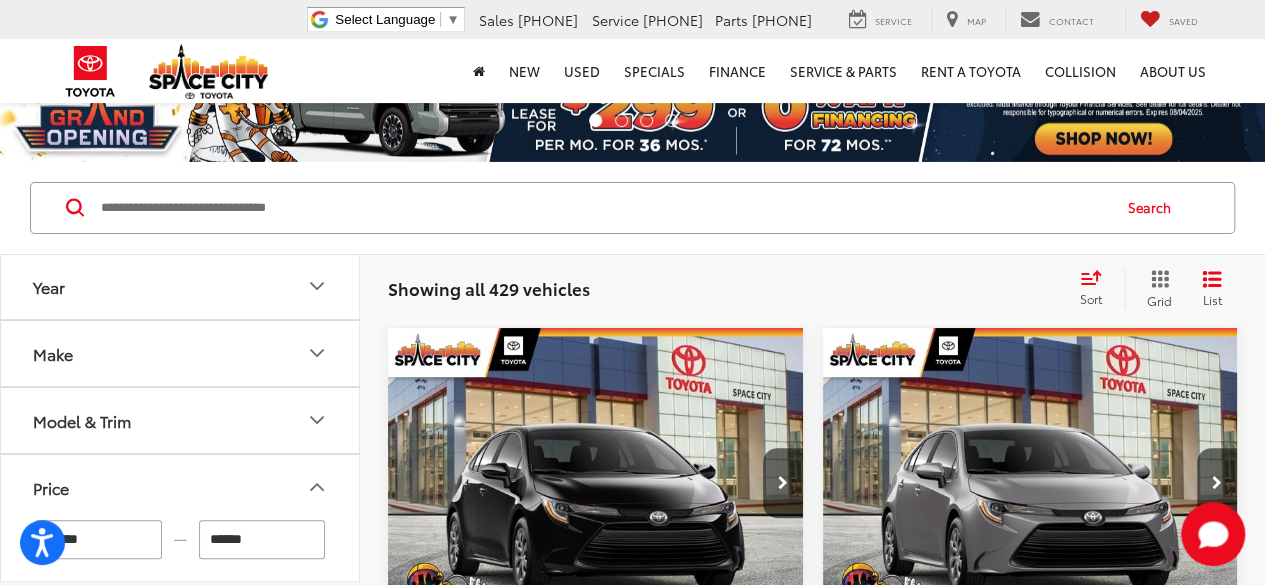scroll, scrollTop: 1, scrollLeft: 0, axis: vertical 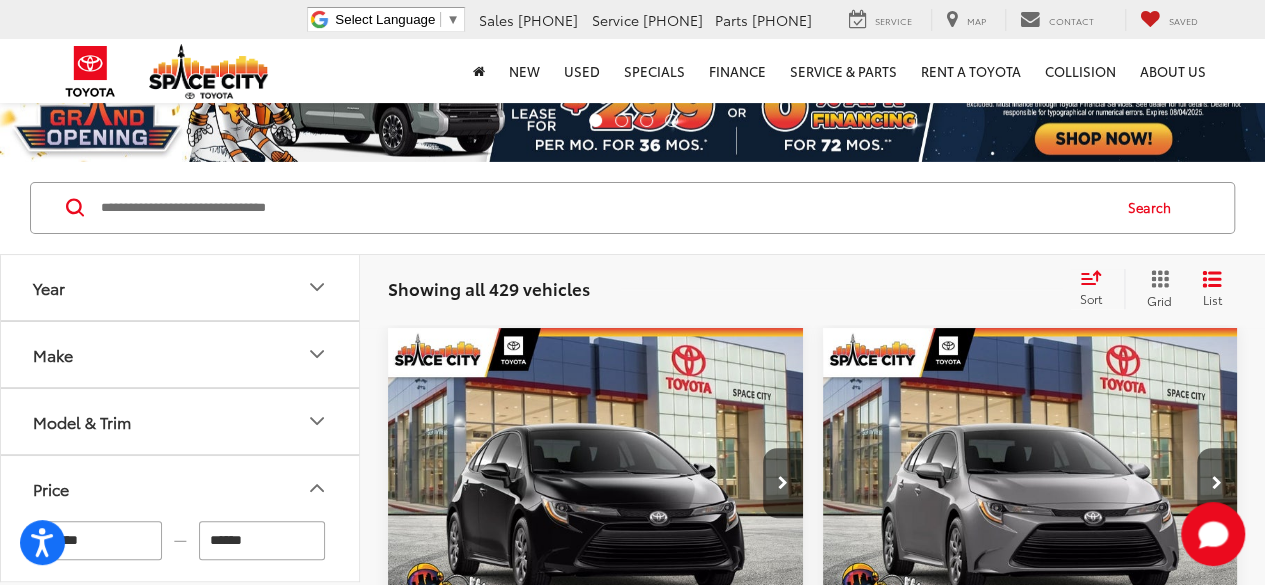click on "Price" at bounding box center (181, 488) 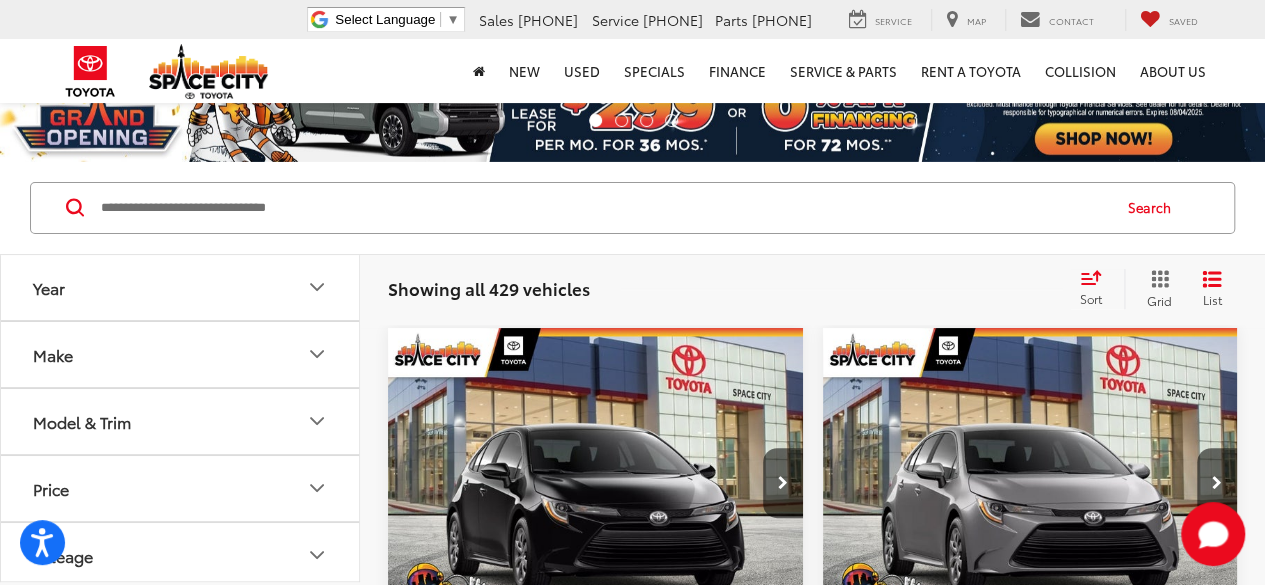 click on "New
New Vehicles
Model Line-Up
Specials
Manufacturer Offers
Schedule Test Drive
ToyotaCare
Toyota Safety Sense
Electrified
What's Your Car Worth?
Used
Used Vehicles
Toyota Certified Pre-Owned Vehicles
Vehicles Under 15k
Specials
Trade Appraisal
Schedule Test Drive
Toyota Certified Program Overview
What's Your Car Worth
Specials
New Specials
Pre-Owned Specials
Service & Parts Specials
Manufacturer Specials
Finance
Finance Department
Get Pre-Qualified
Get Pre-Approved
Payment Calculator
Get Pre-qualified with Capital One
What's Your Car Worth
Service & Parts
Service & Parts
ToyotaCare
Schedule Service
Brake Service & Repair
Battery Service & Replacement
Toyota Oil Change" at bounding box center [633, 71] 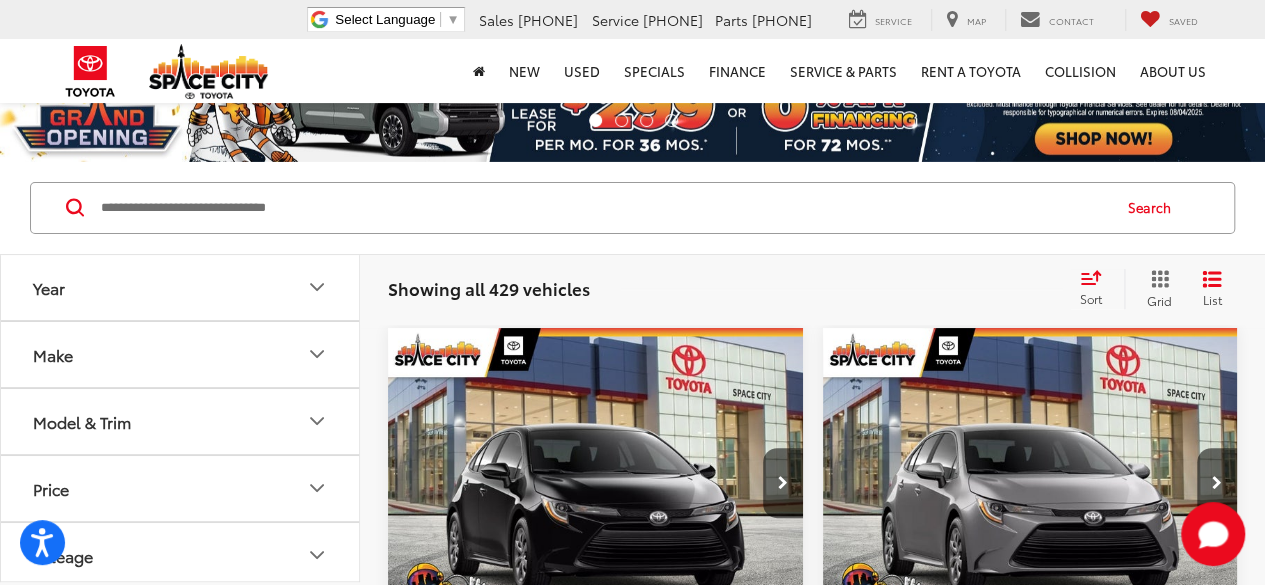 click on "New
New Vehicles
Model Line-Up
Specials
Manufacturer Offers
Schedule Test Drive
ToyotaCare
Toyota Safety Sense
Electrified
What's Your Car Worth?
Used
Used Vehicles
Toyota Certified Pre-Owned Vehicles
Vehicles Under 15k
Specials
Trade Appraisal
Schedule Test Drive
Toyota Certified Program Overview
What's Your Car Worth
Specials
New Specials
Pre-Owned Specials
Service & Parts Specials
Manufacturer Specials
Finance
Finance Department
Get Pre-Qualified
Get Pre-Approved
Payment Calculator
Get Pre-qualified with Capital One
What's Your Car Worth
Service & Parts
Service & Parts
ToyotaCare
Schedule Service
Brake Service & Repair
Battery Service & Replacement
Toyota Oil Change" at bounding box center [633, 71] 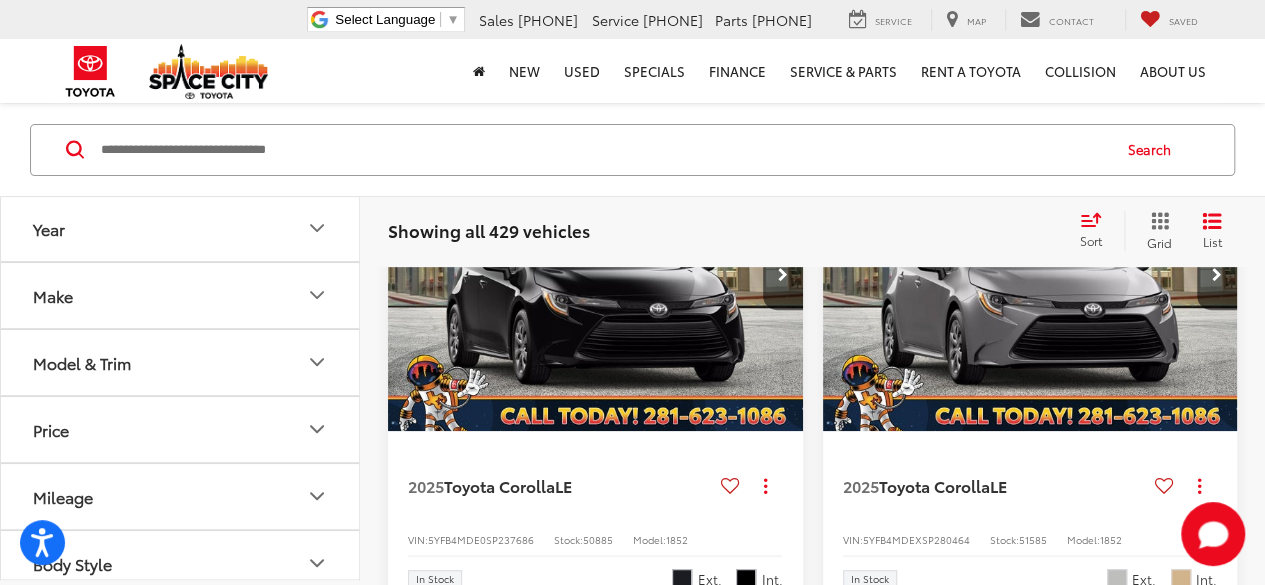 scroll, scrollTop: 0, scrollLeft: 0, axis: both 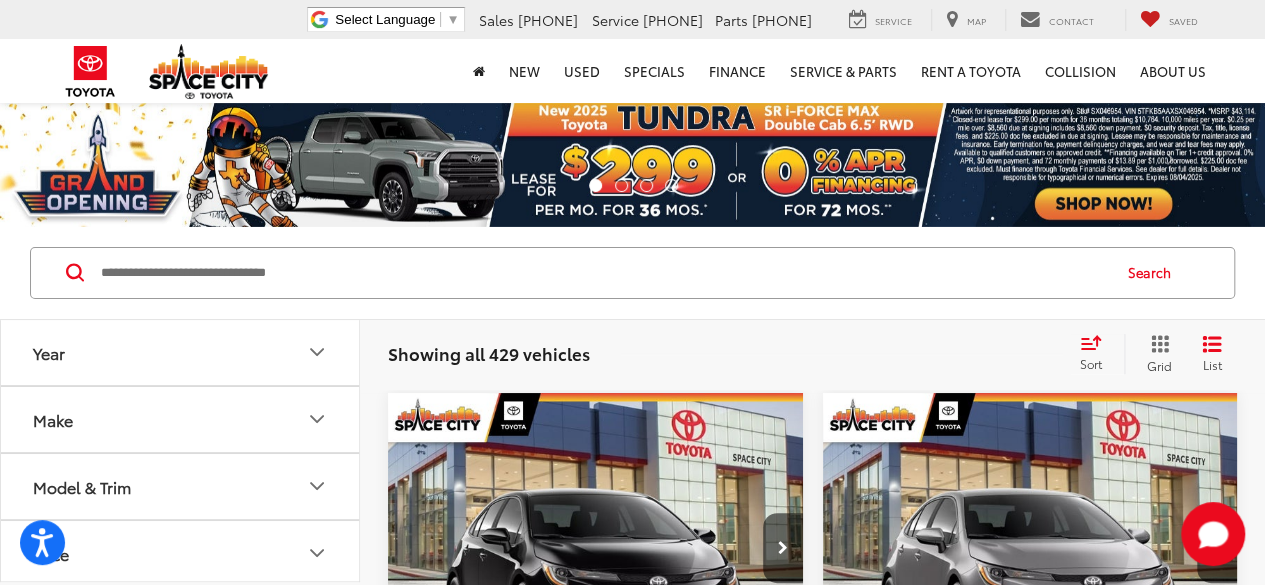 click on "Year" at bounding box center [181, 352] 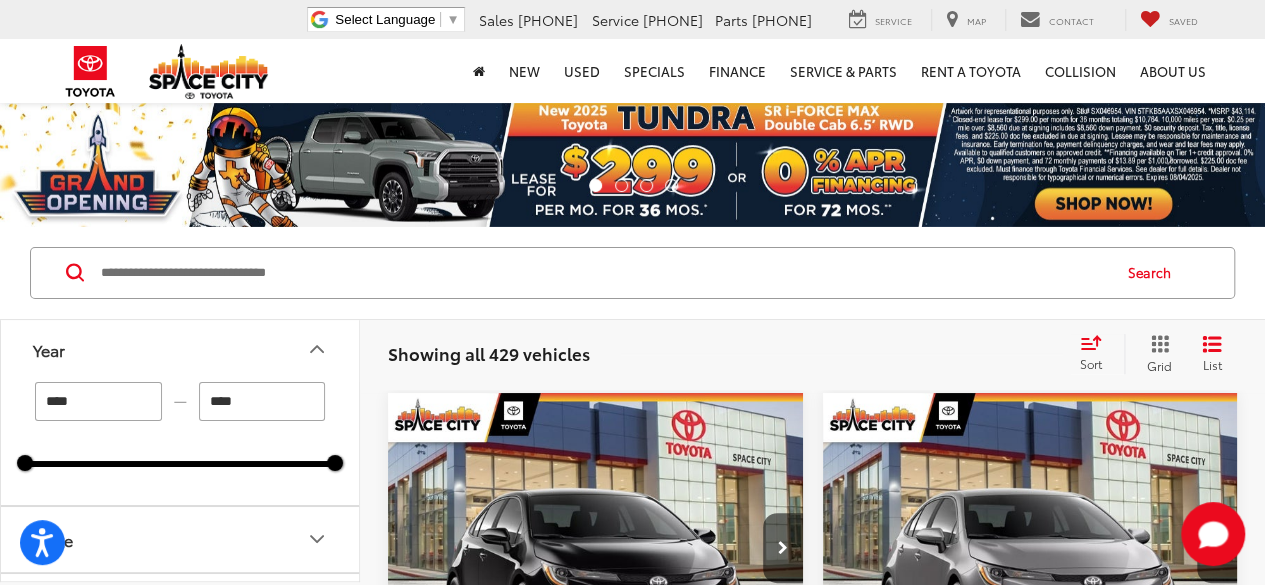 scroll, scrollTop: 0, scrollLeft: 0, axis: both 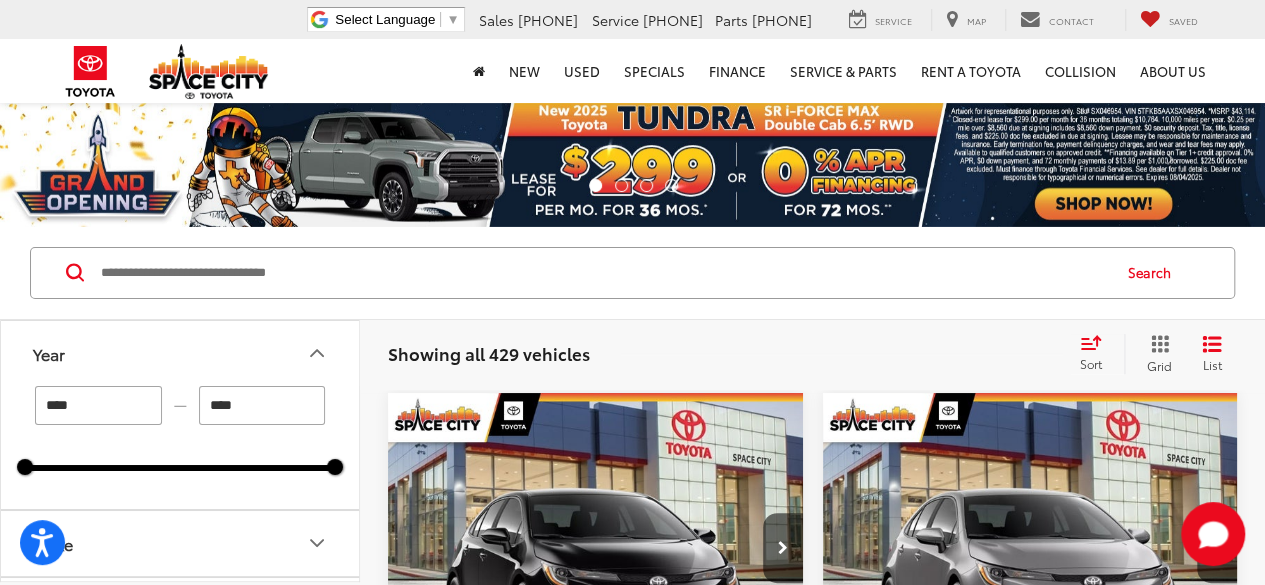 click 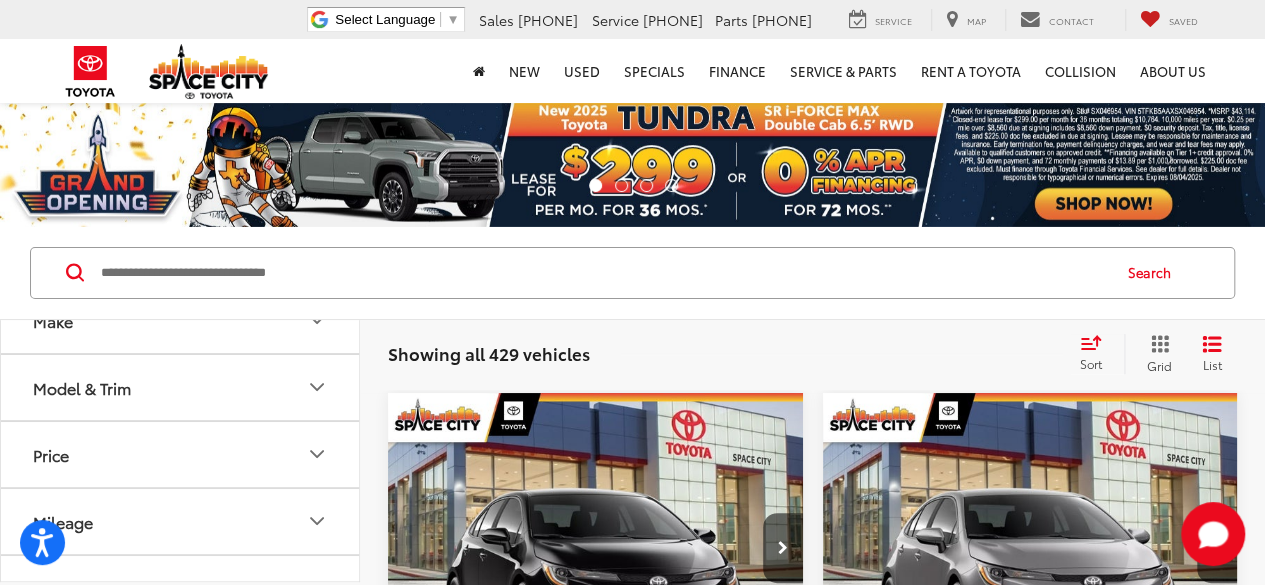 scroll, scrollTop: 0, scrollLeft: 0, axis: both 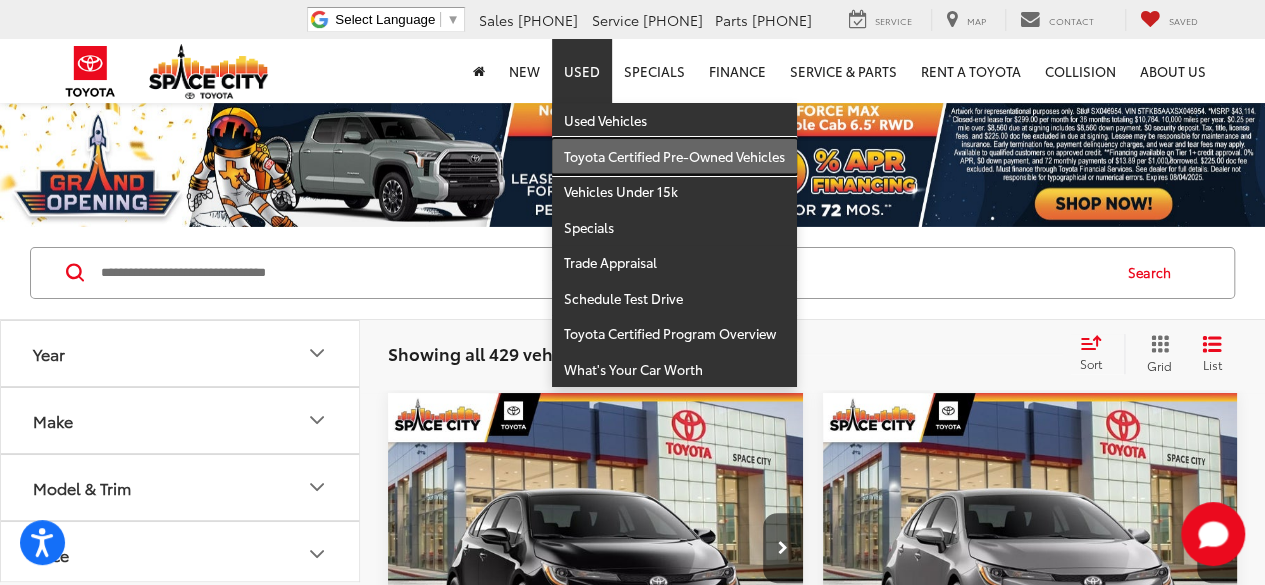 click on "Toyota Certified Pre-Owned Vehicles" at bounding box center (674, 157) 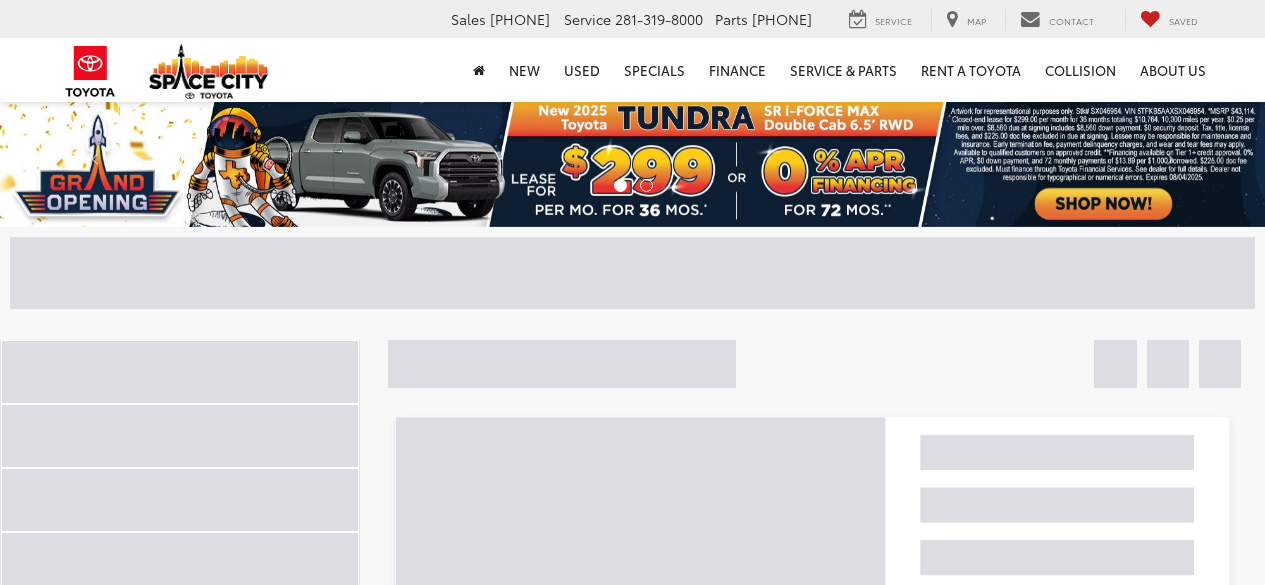 scroll, scrollTop: 0, scrollLeft: 0, axis: both 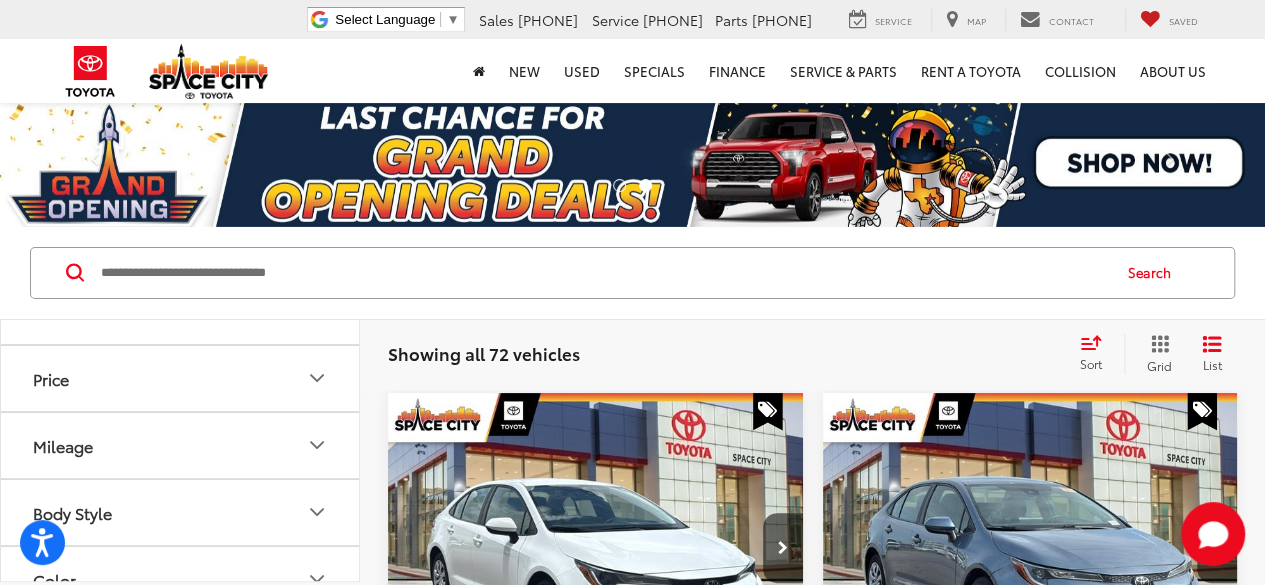 click on "Showing all 72 vehicles Clear All + 0 test Sort Price:  High to Low Price:  Low to High Year:  High to Low Year:  Low to High Mileage:  High to Low Mileage:  Low to High Distance:  Near to Far Distance:  Far to Near Featured Vehicles Grid List" at bounding box center [812, 354] 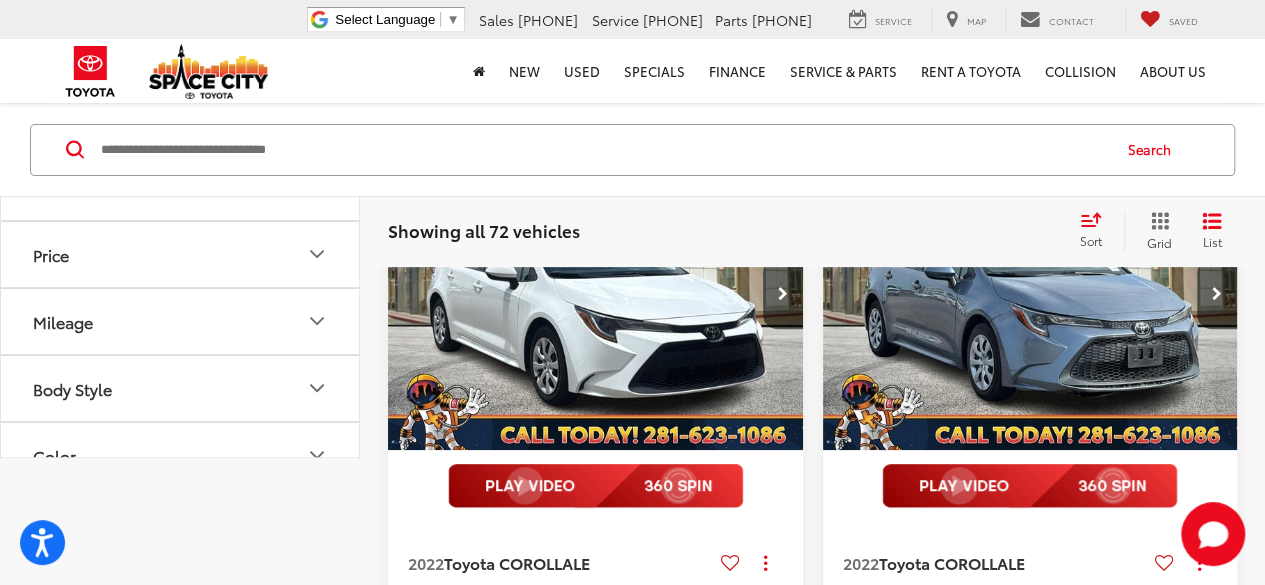 scroll, scrollTop: 0, scrollLeft: 0, axis: both 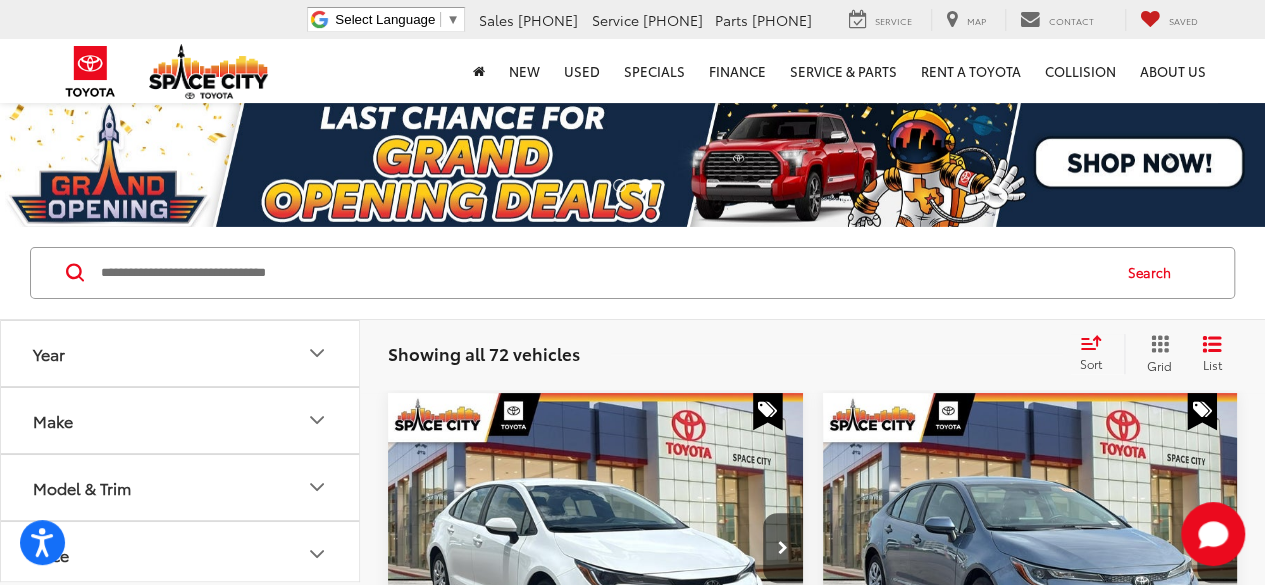 click on "Showing all 72 vehicles Clear All + 0" at bounding box center [725, 354] 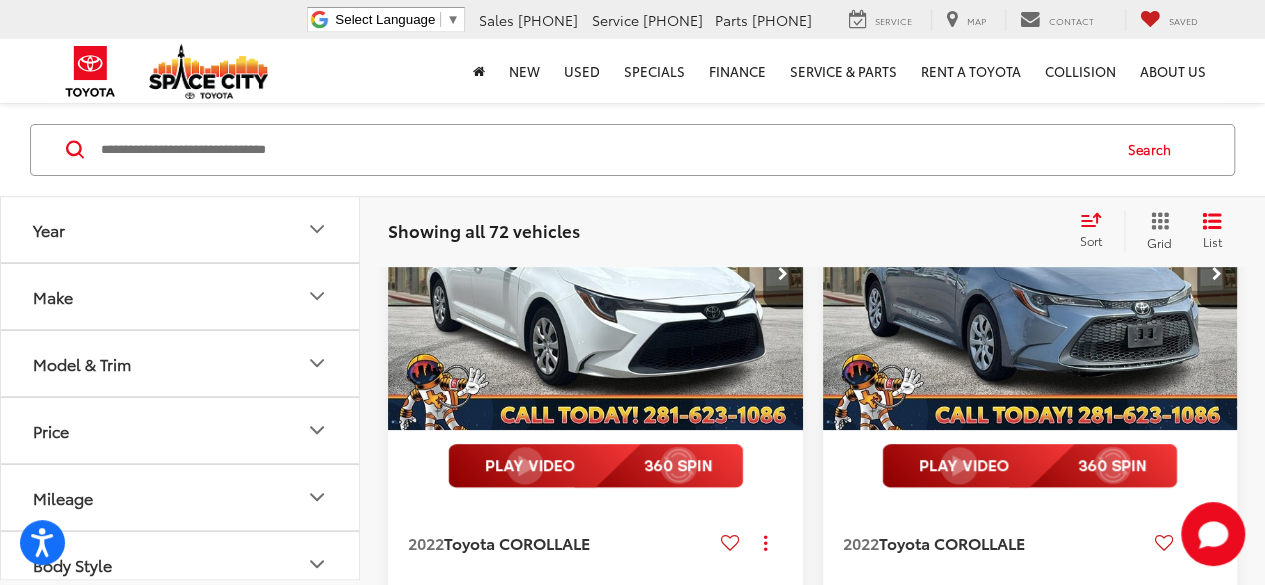 scroll, scrollTop: 272, scrollLeft: 0, axis: vertical 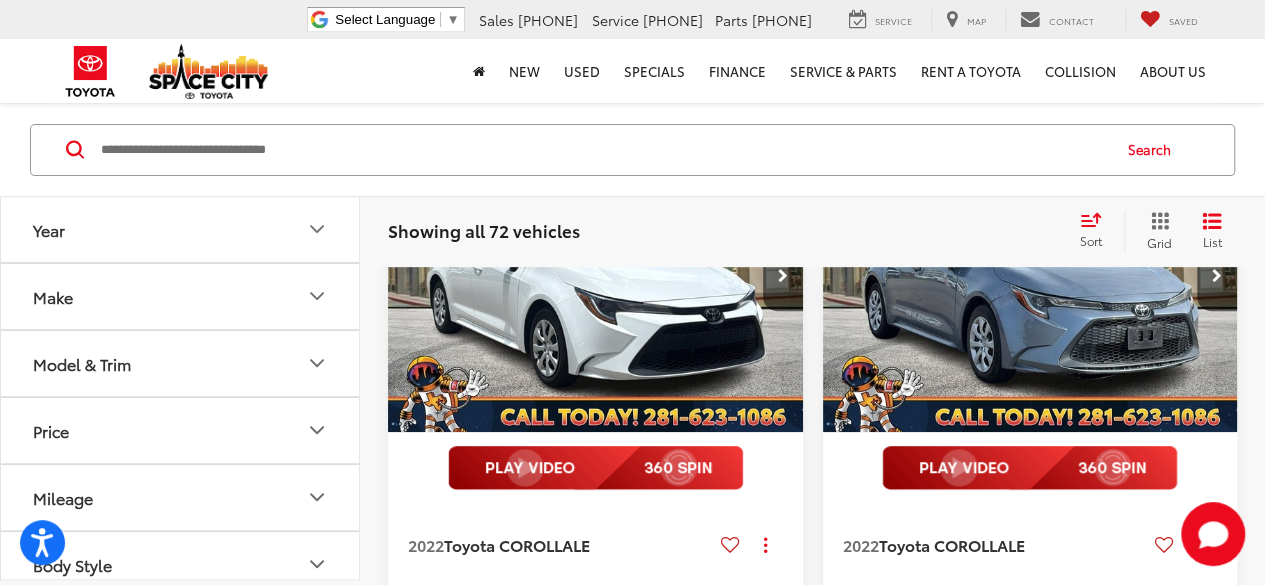 click on "Mileage" at bounding box center (181, 497) 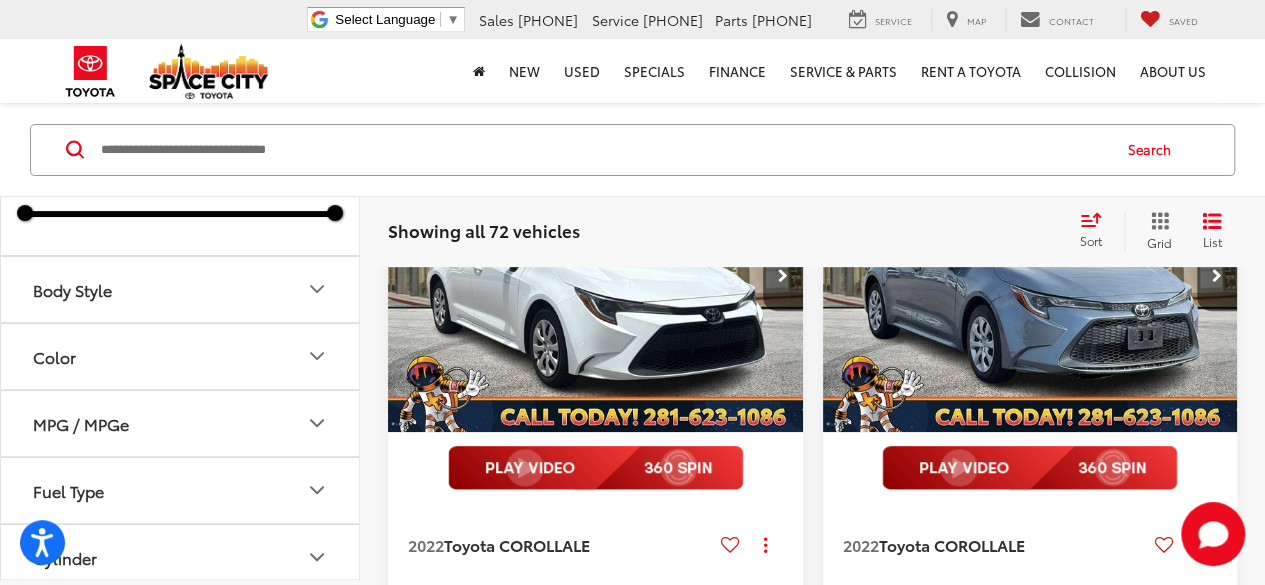 scroll, scrollTop: 399, scrollLeft: 0, axis: vertical 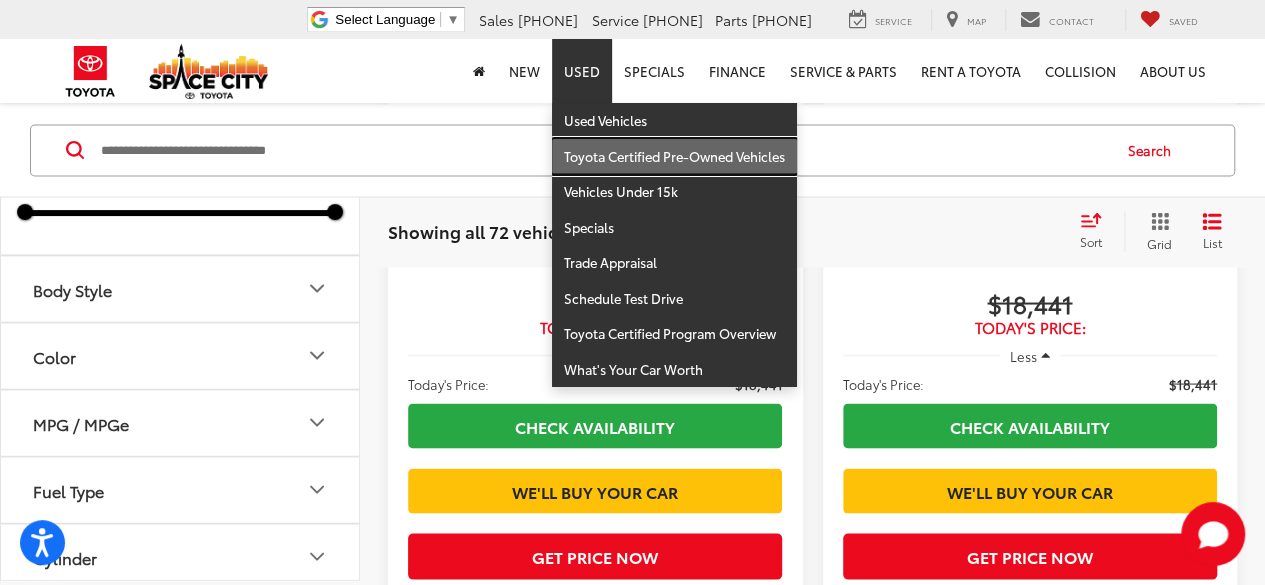 click on "Toyota Certified Pre-Owned Vehicles" at bounding box center [674, 157] 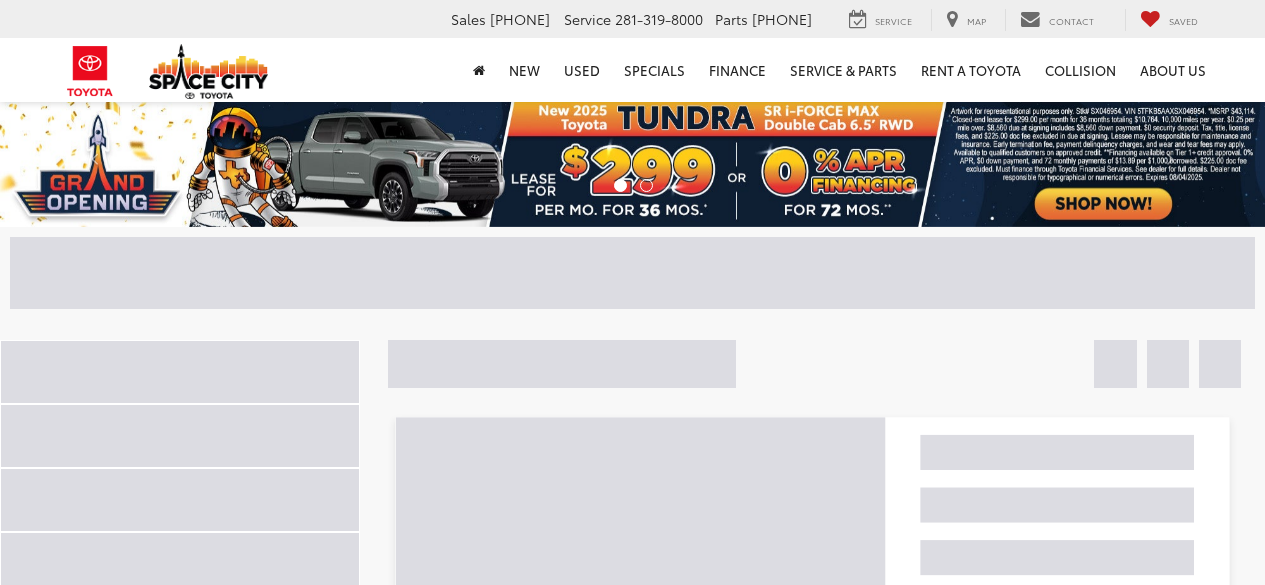 scroll, scrollTop: 0, scrollLeft: 0, axis: both 